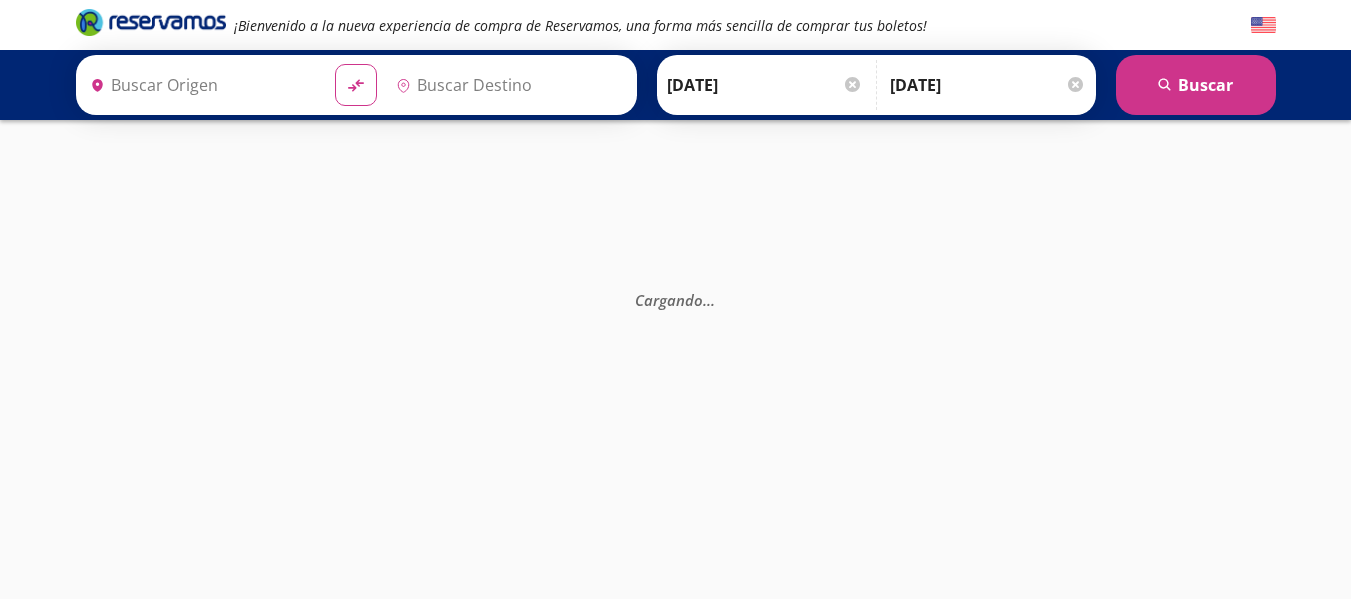 type on "[GEOGRAPHIC_DATA], [GEOGRAPHIC_DATA]" 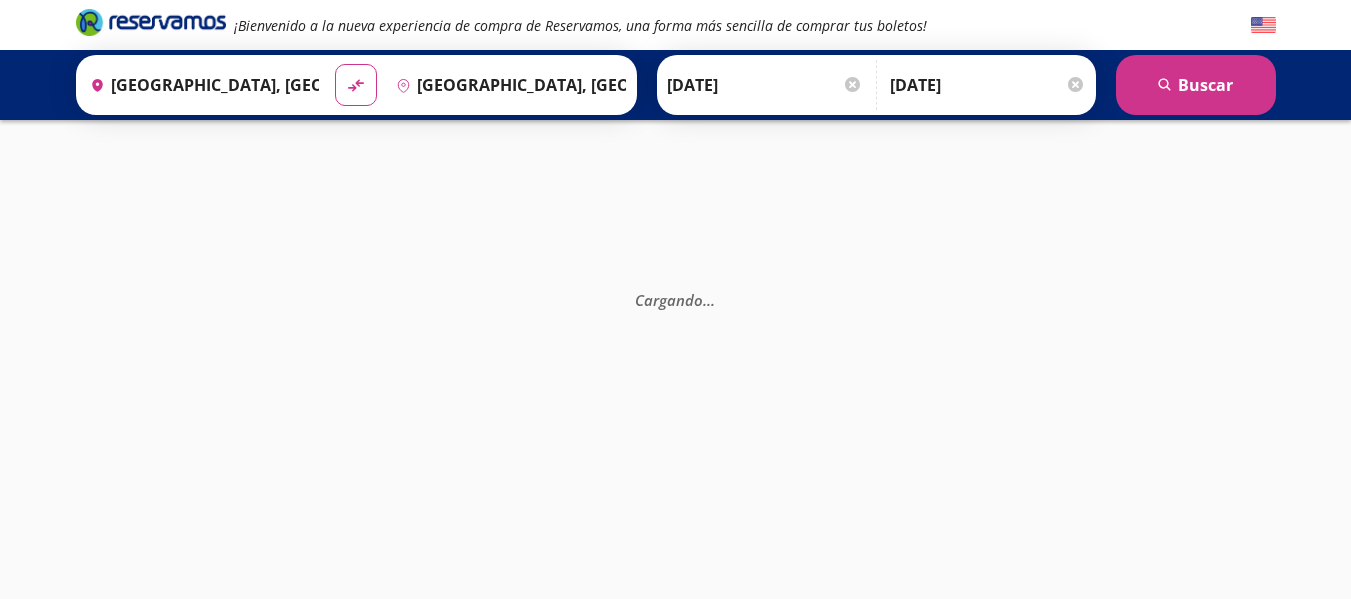 scroll, scrollTop: 0, scrollLeft: 0, axis: both 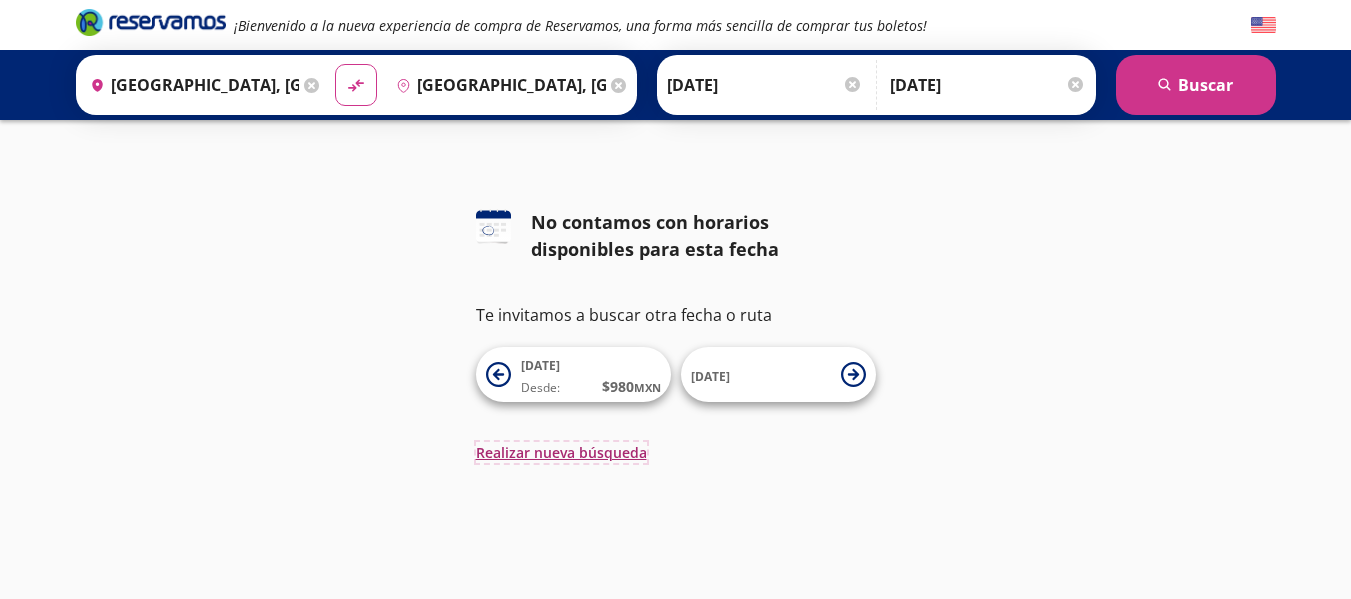 click on "Realizar nueva búsqueda" at bounding box center [561, 452] 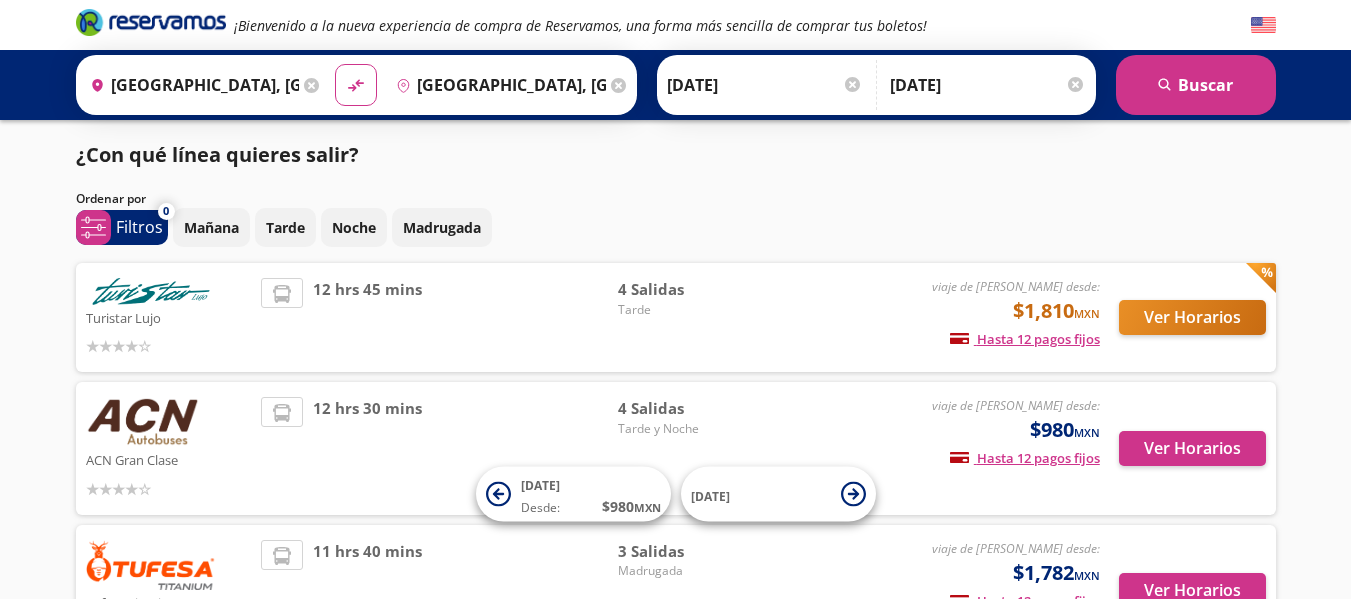 scroll, scrollTop: 100, scrollLeft: 0, axis: vertical 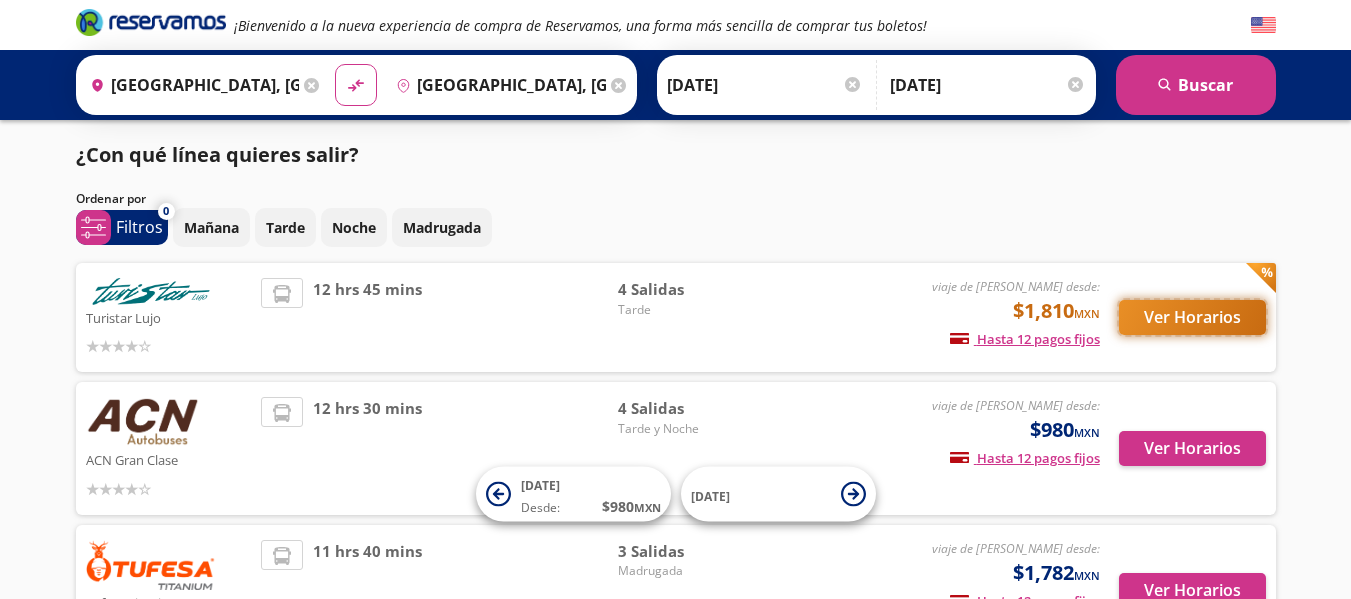 click on "Ver Horarios" at bounding box center (1192, 317) 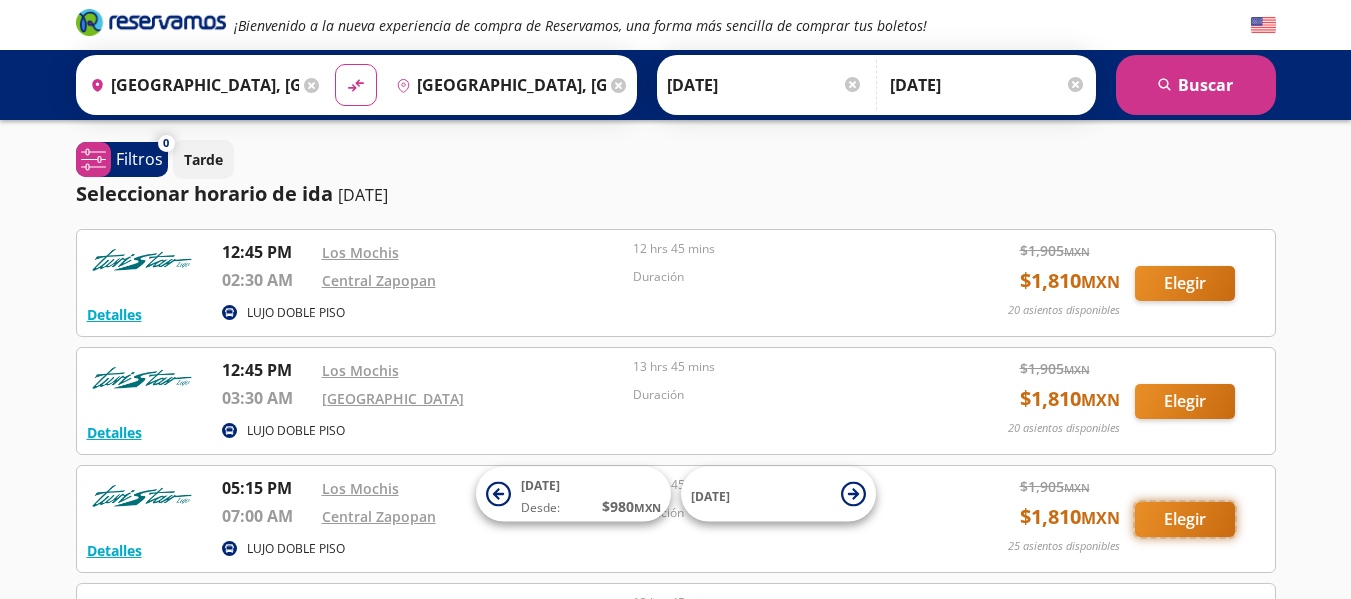 click on "Elegir" at bounding box center [1185, 519] 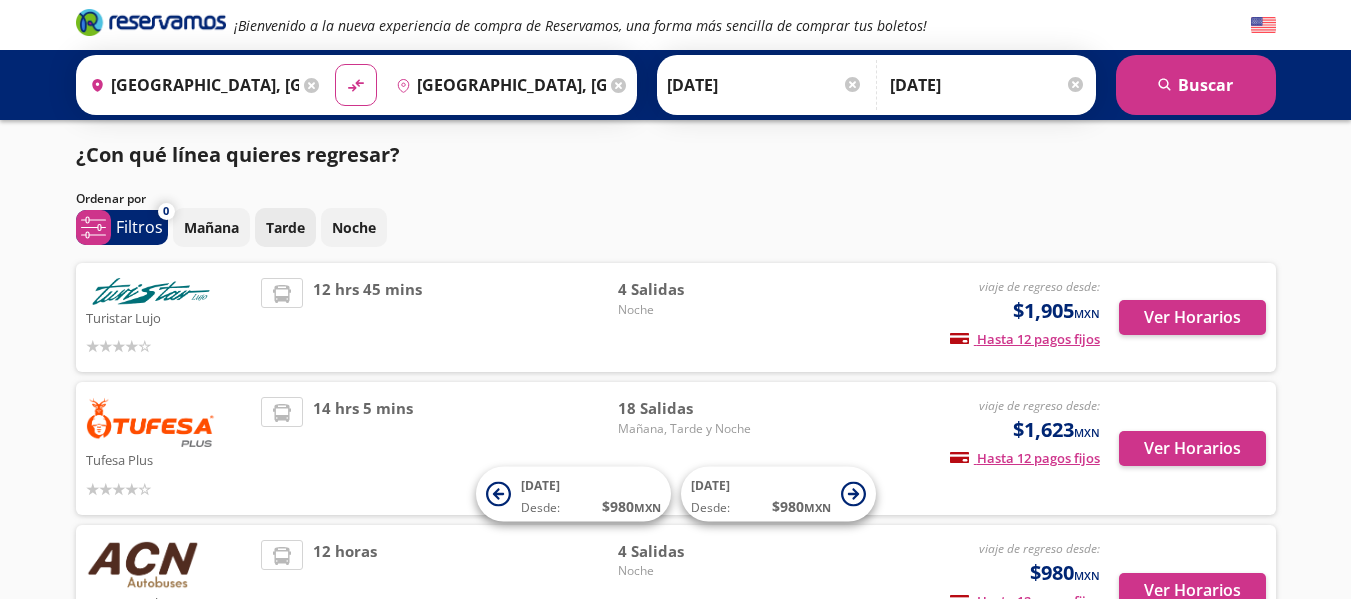 click on "Tarde" at bounding box center [285, 227] 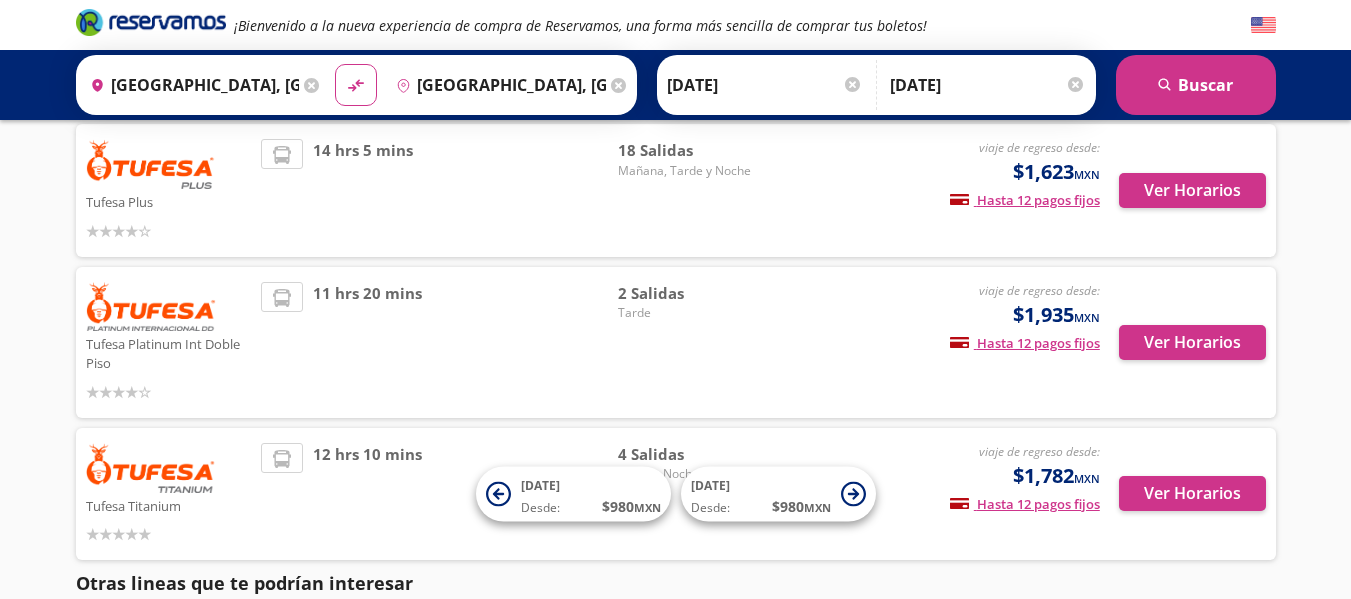 scroll, scrollTop: 0, scrollLeft: 0, axis: both 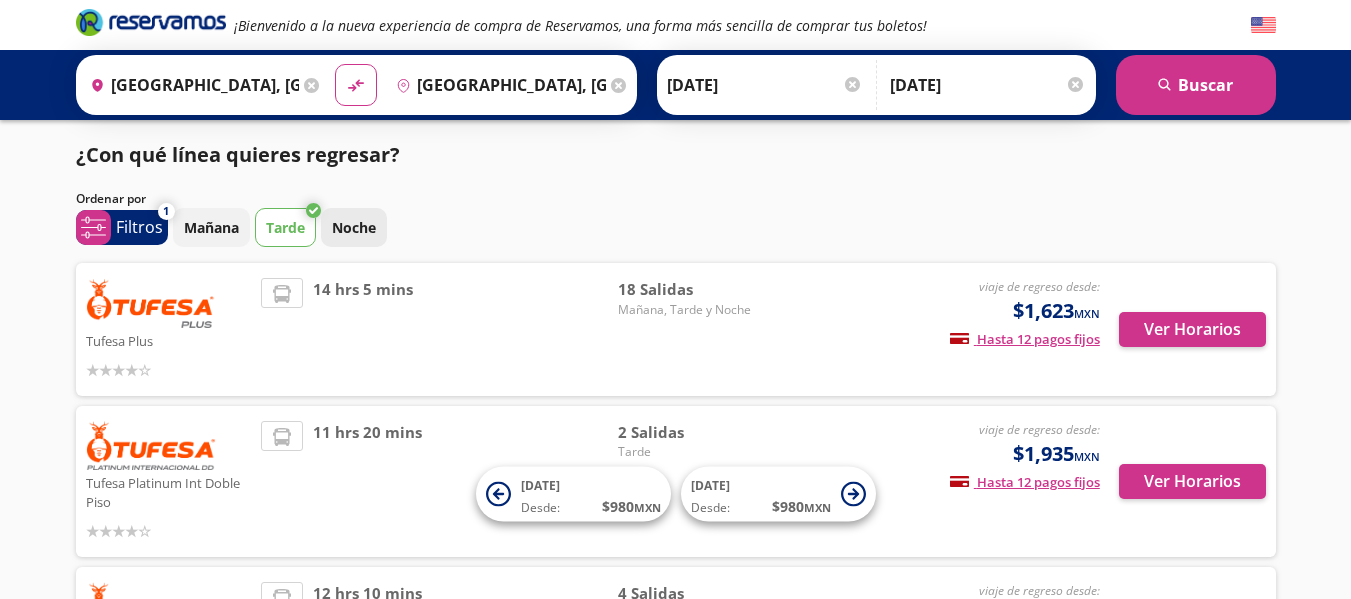 click on "Noche" at bounding box center (354, 227) 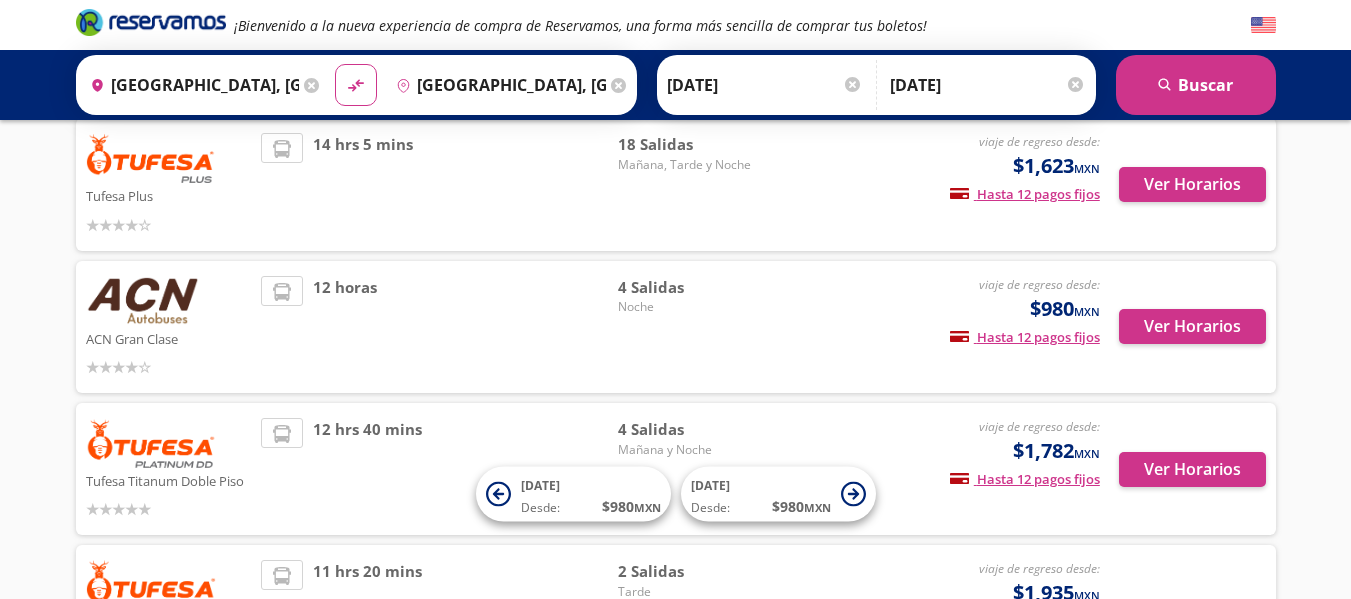 scroll, scrollTop: 0, scrollLeft: 0, axis: both 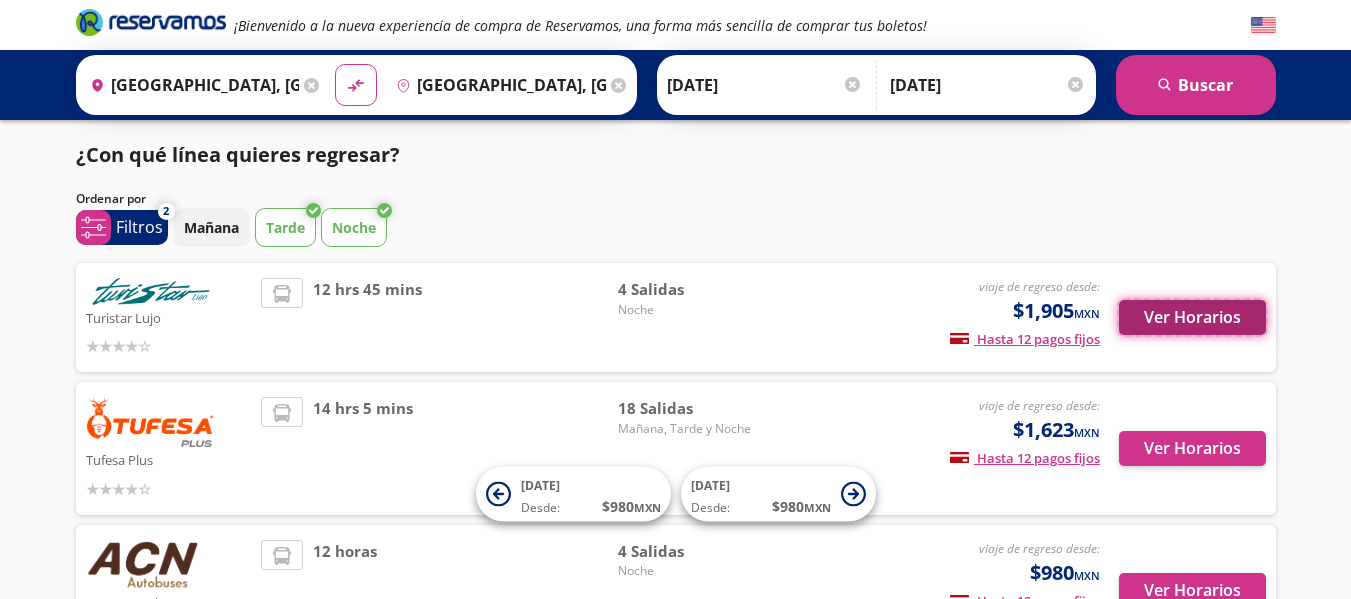click on "Ver Horarios" at bounding box center (1192, 317) 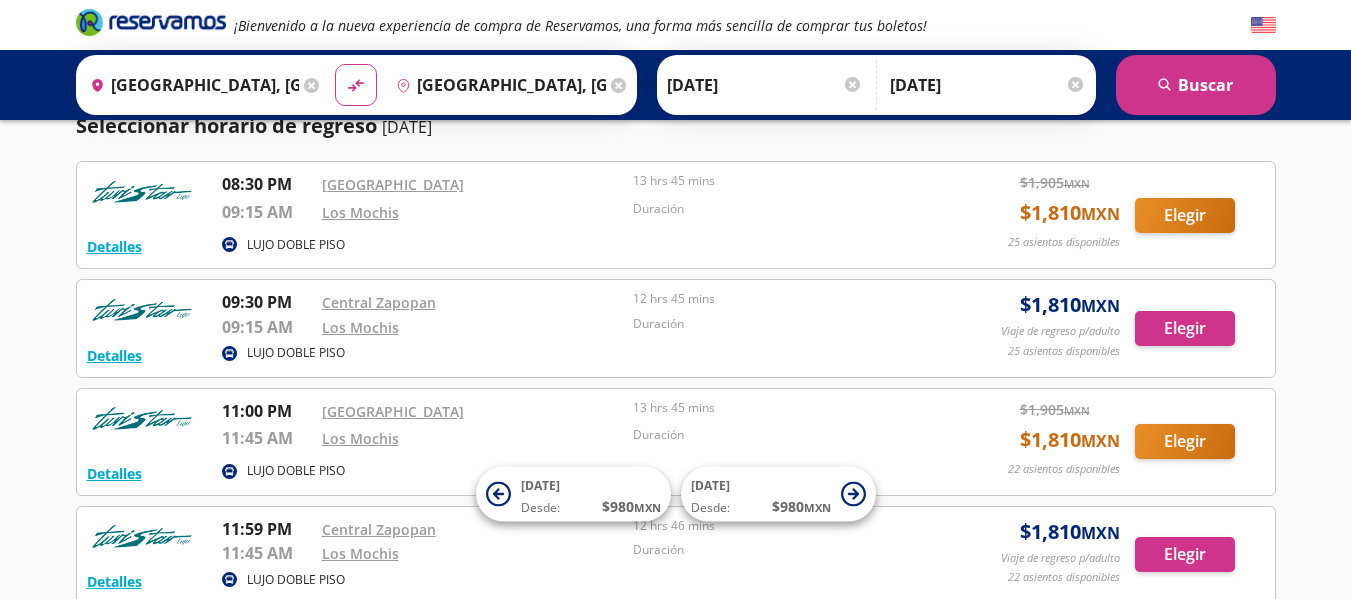 scroll, scrollTop: 200, scrollLeft: 0, axis: vertical 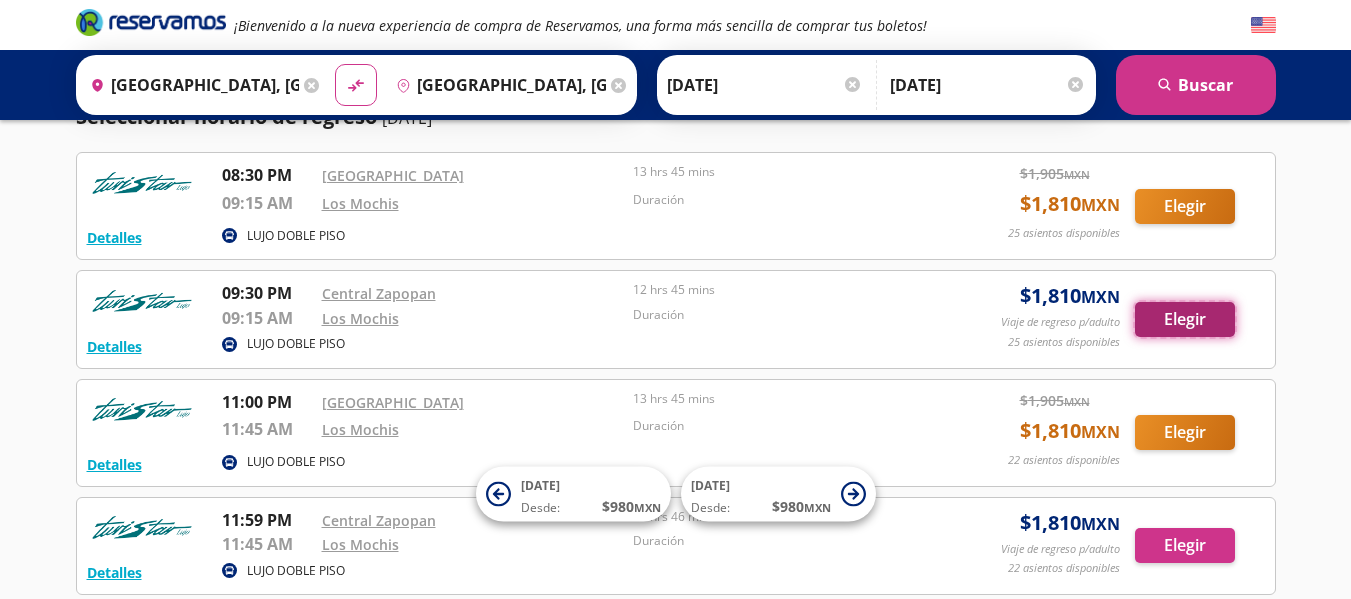click on "Elegir" at bounding box center [1185, 319] 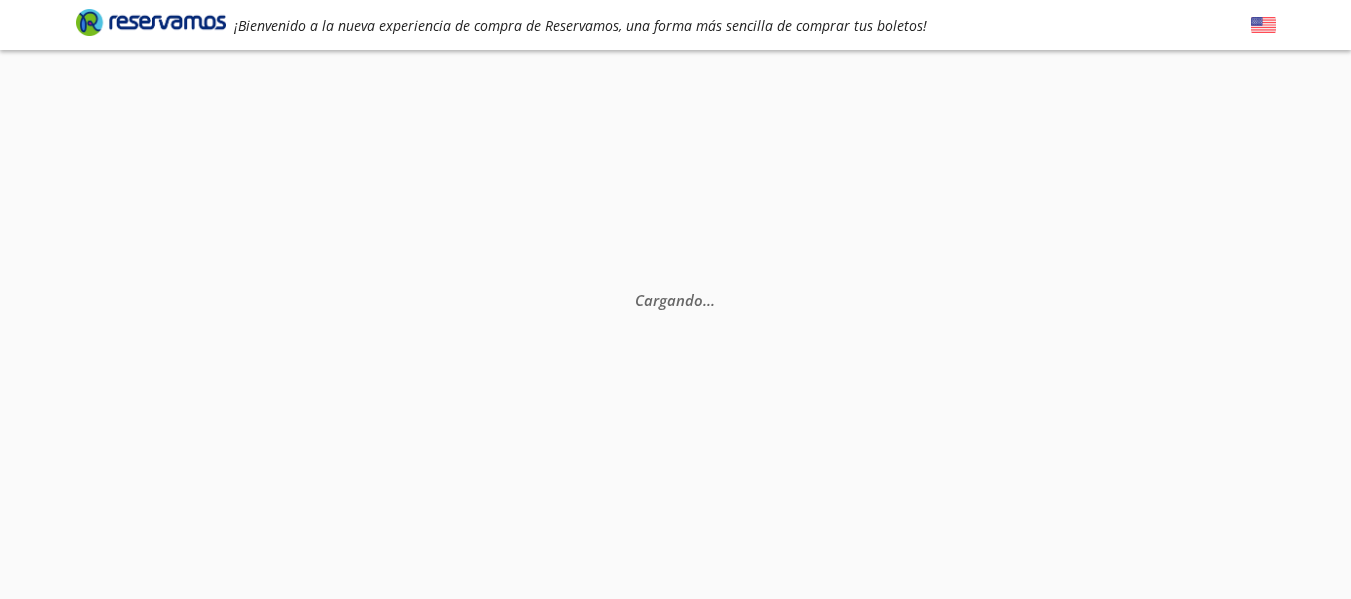 scroll, scrollTop: 0, scrollLeft: 0, axis: both 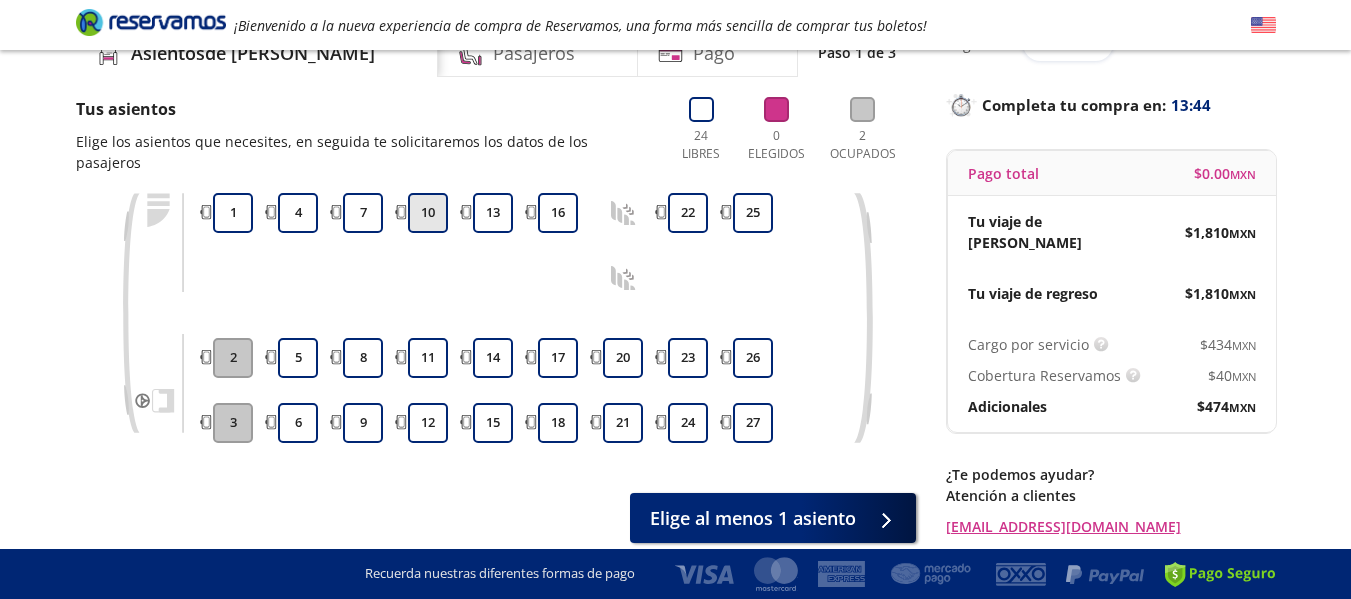 click on "10" at bounding box center (428, 213) 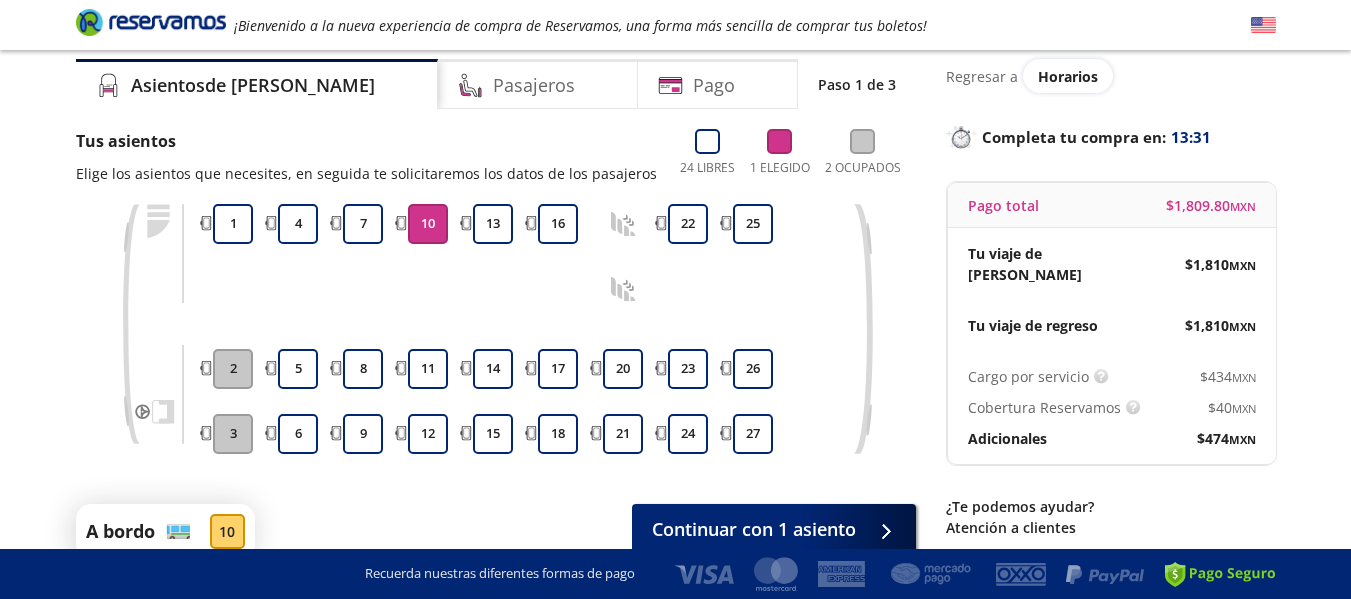 scroll, scrollTop: 168, scrollLeft: 0, axis: vertical 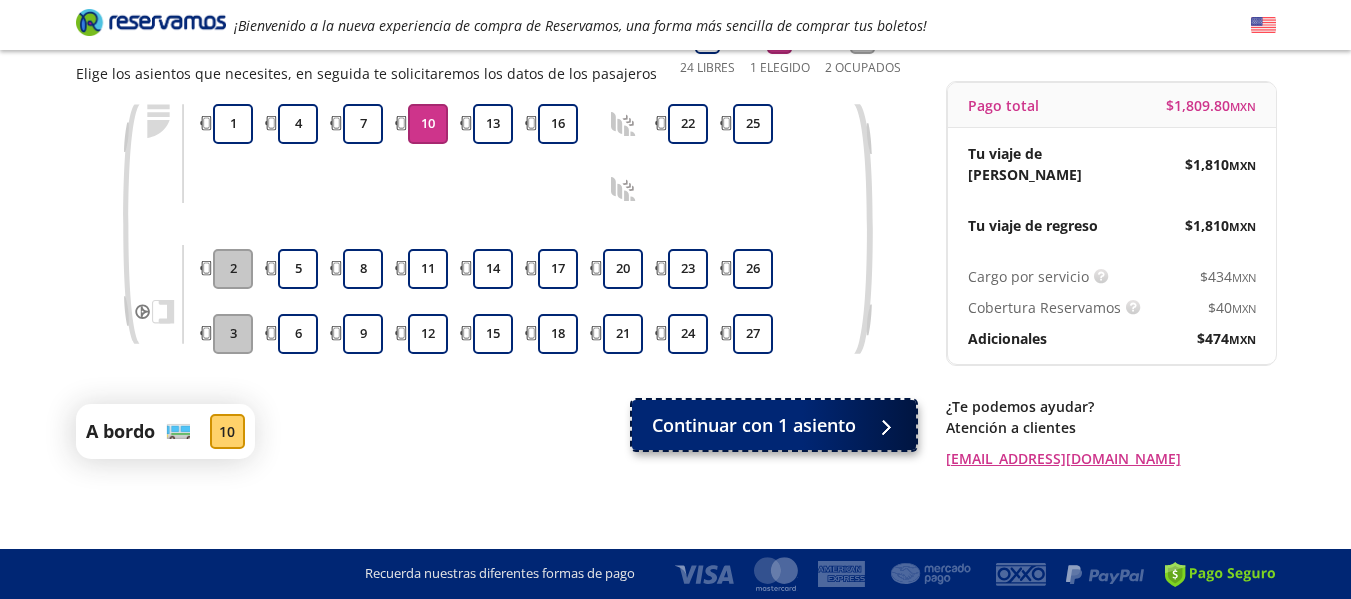 click on "Continuar con 1 asiento" at bounding box center [754, 425] 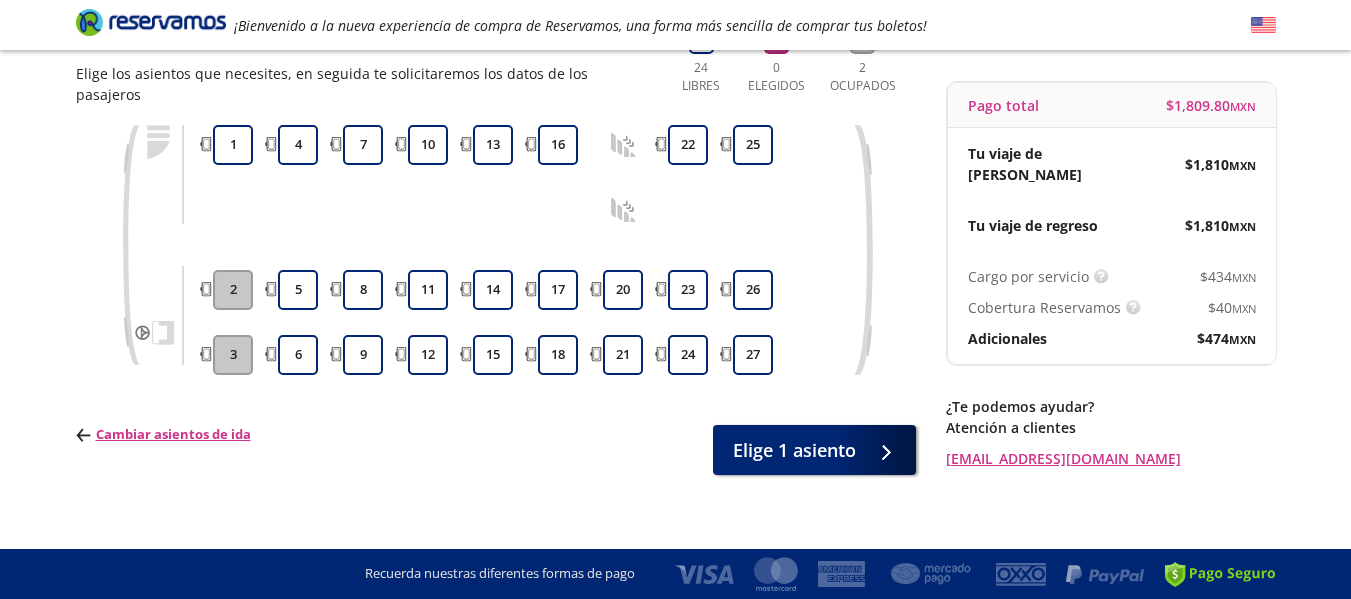 scroll, scrollTop: 0, scrollLeft: 0, axis: both 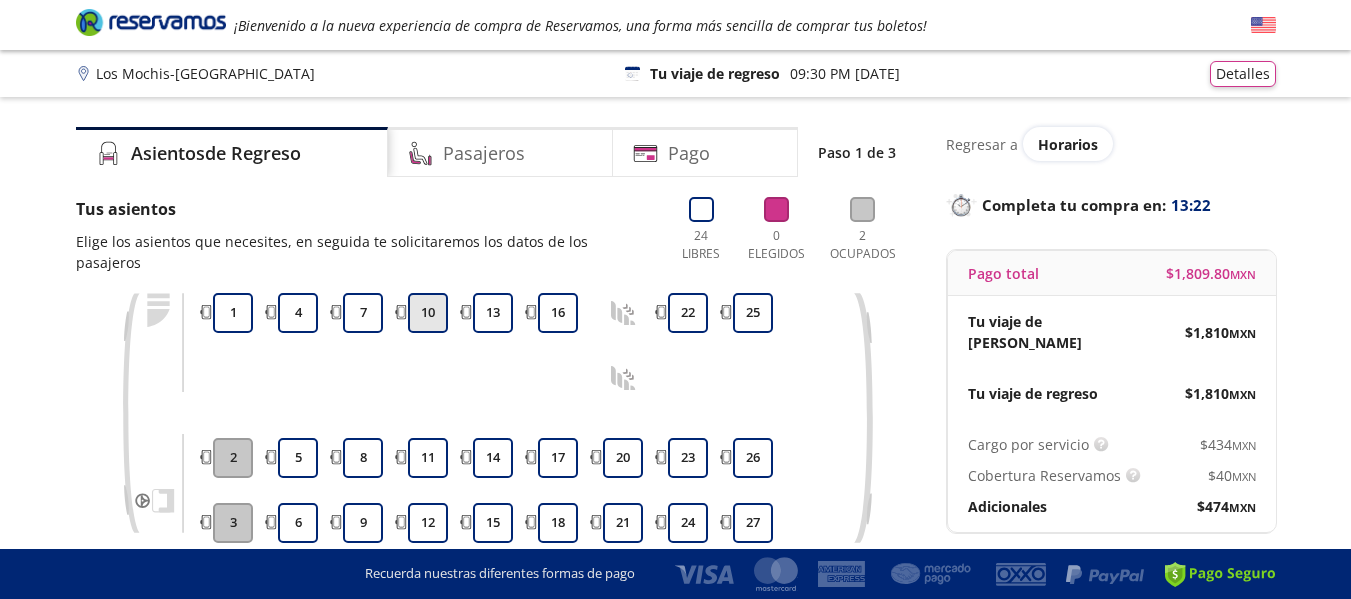 click on "10" at bounding box center [428, 313] 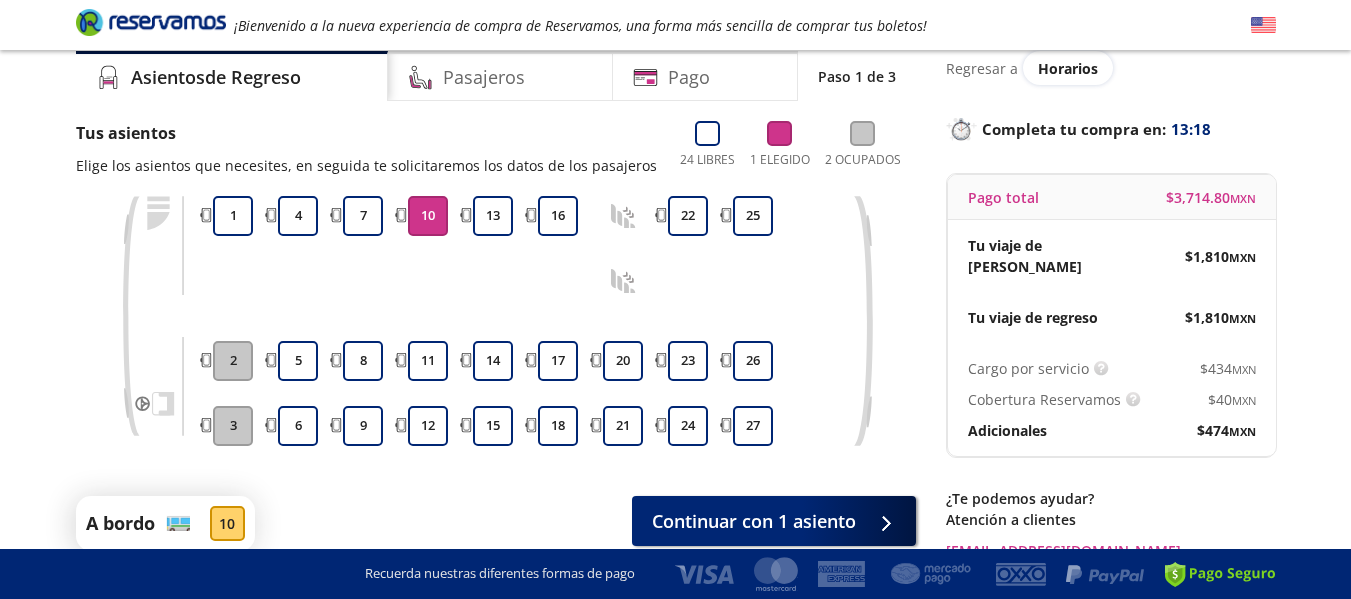 scroll, scrollTop: 198, scrollLeft: 0, axis: vertical 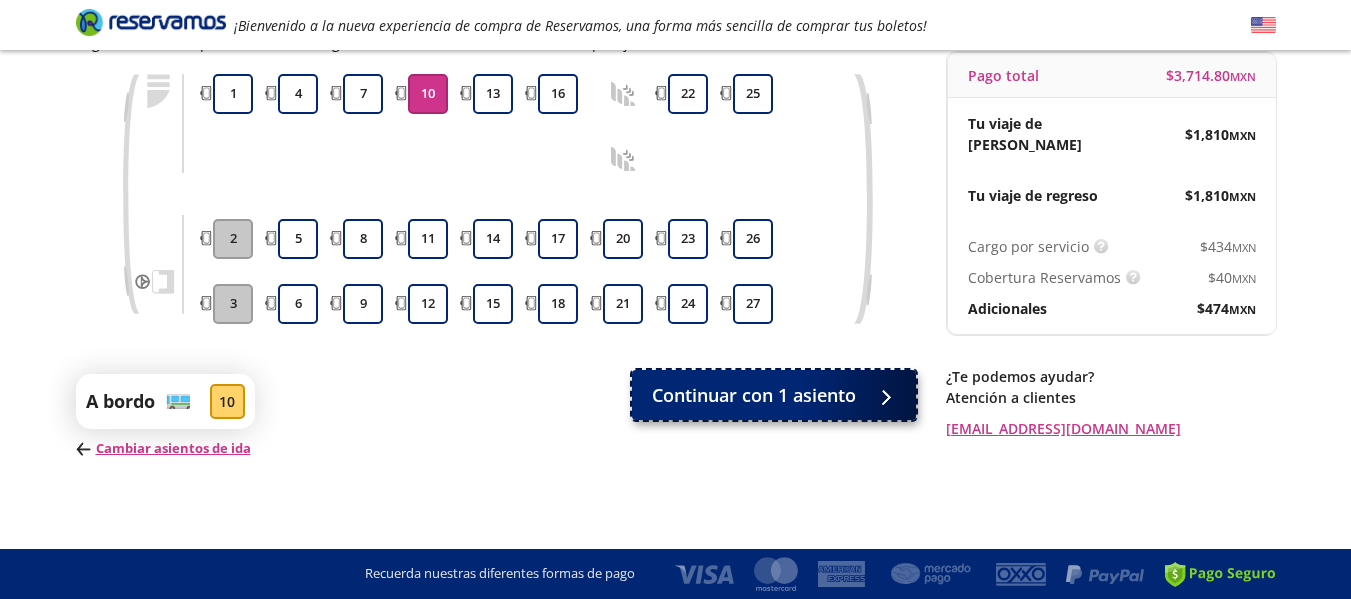 click on "Continuar con 1 asiento" at bounding box center [754, 395] 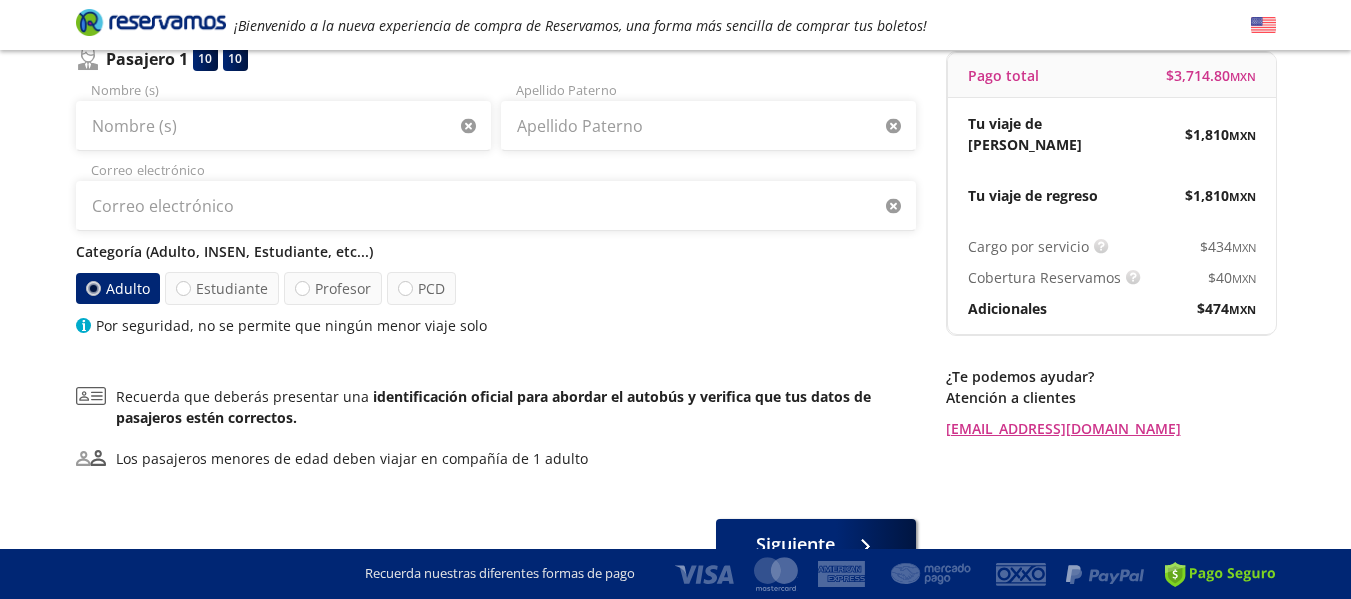 scroll, scrollTop: 100, scrollLeft: 0, axis: vertical 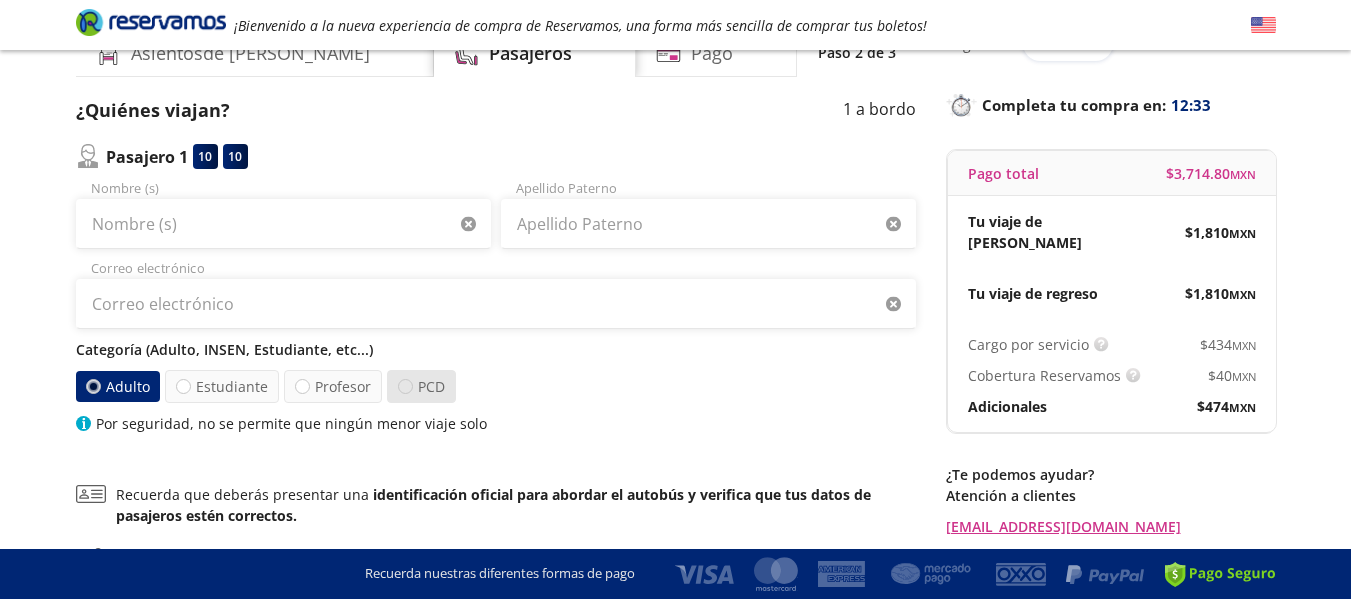 click at bounding box center (405, 386) 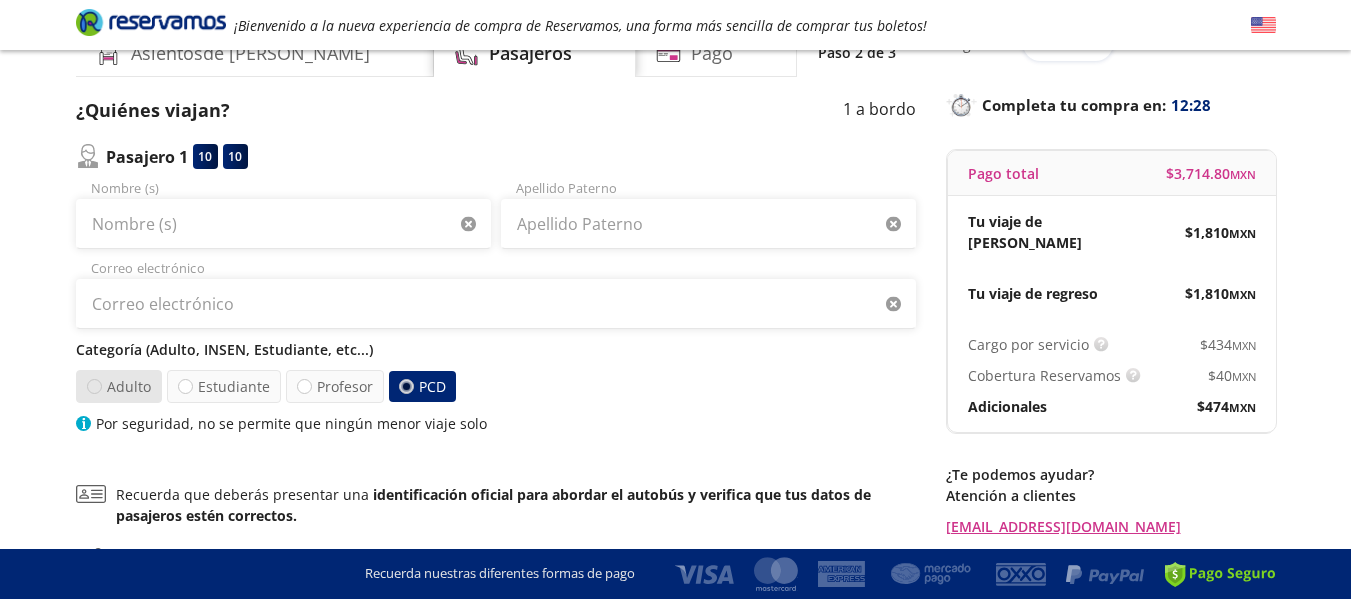 click at bounding box center (93, 386) 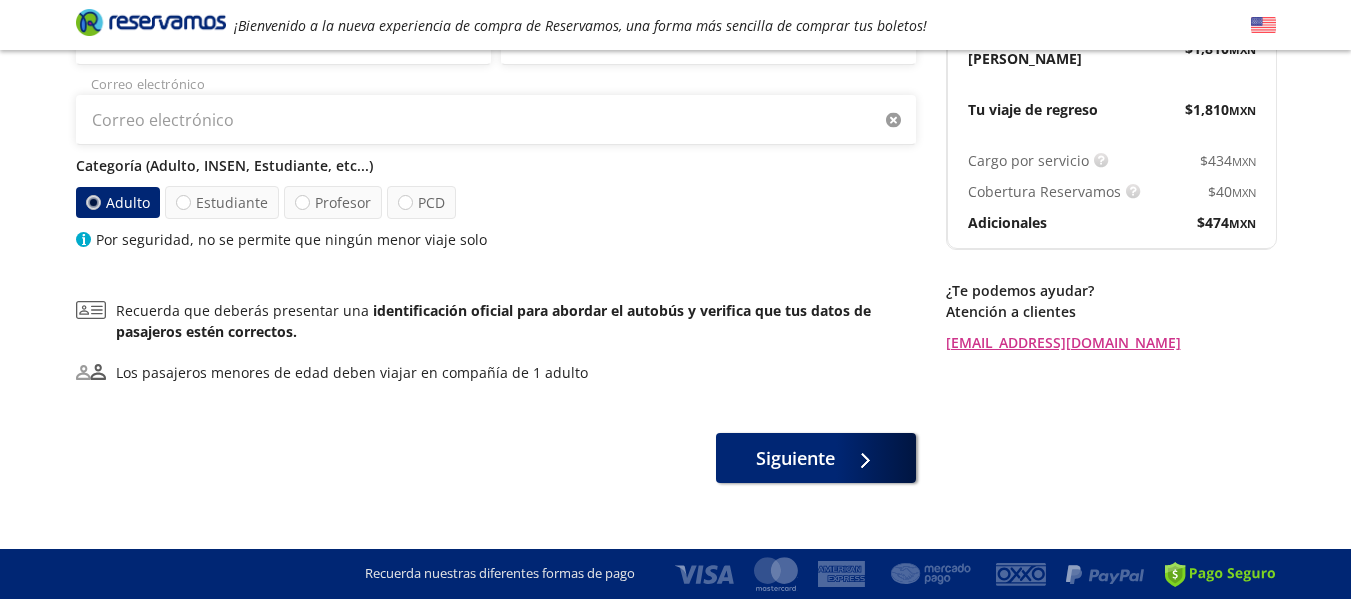 scroll, scrollTop: 300, scrollLeft: 0, axis: vertical 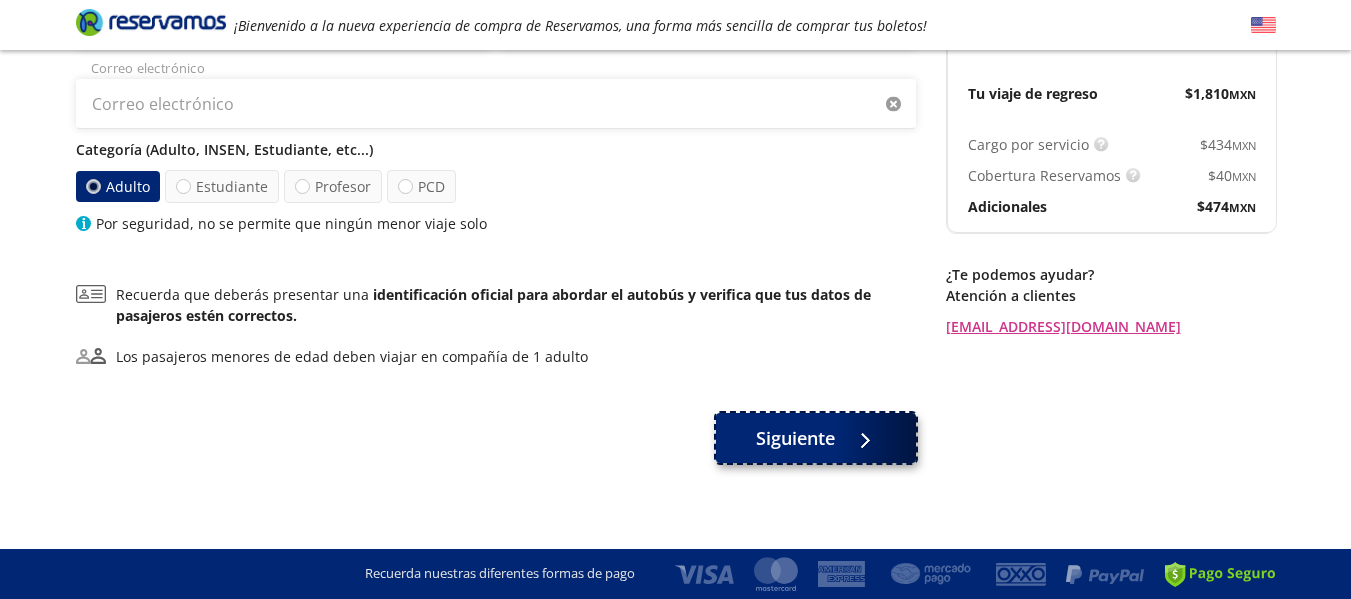click on "Siguiente" at bounding box center [795, 438] 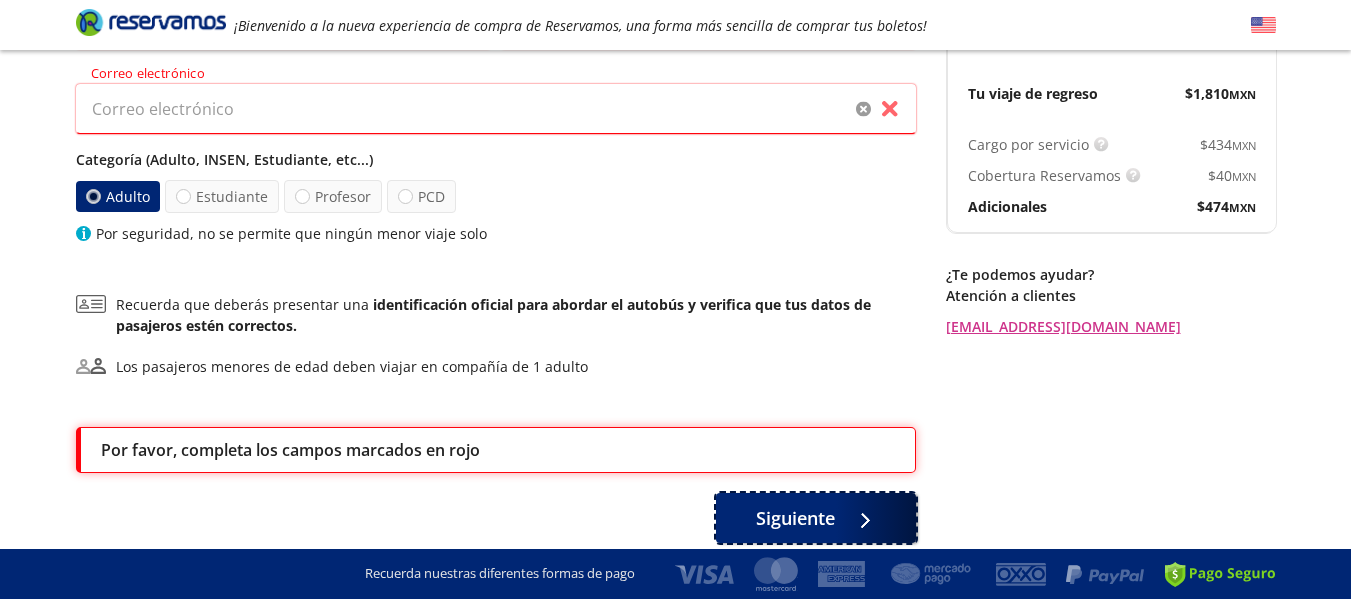 scroll, scrollTop: 384, scrollLeft: 0, axis: vertical 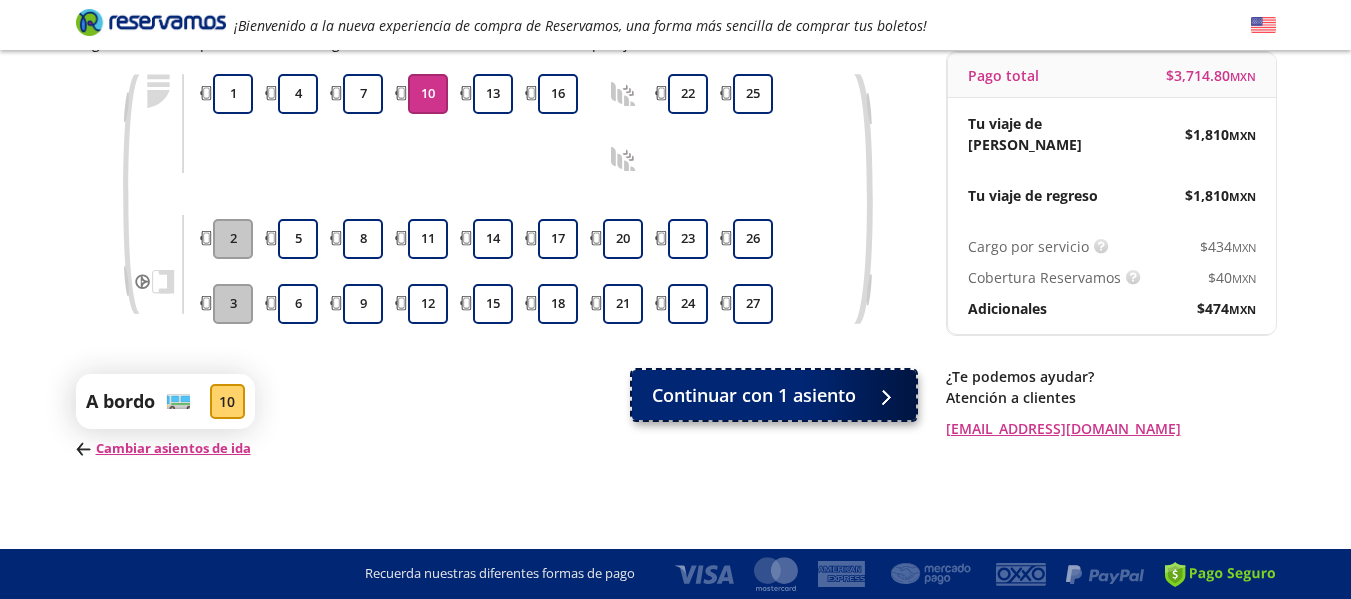 click on "Continuar con 1 asiento" at bounding box center (754, 395) 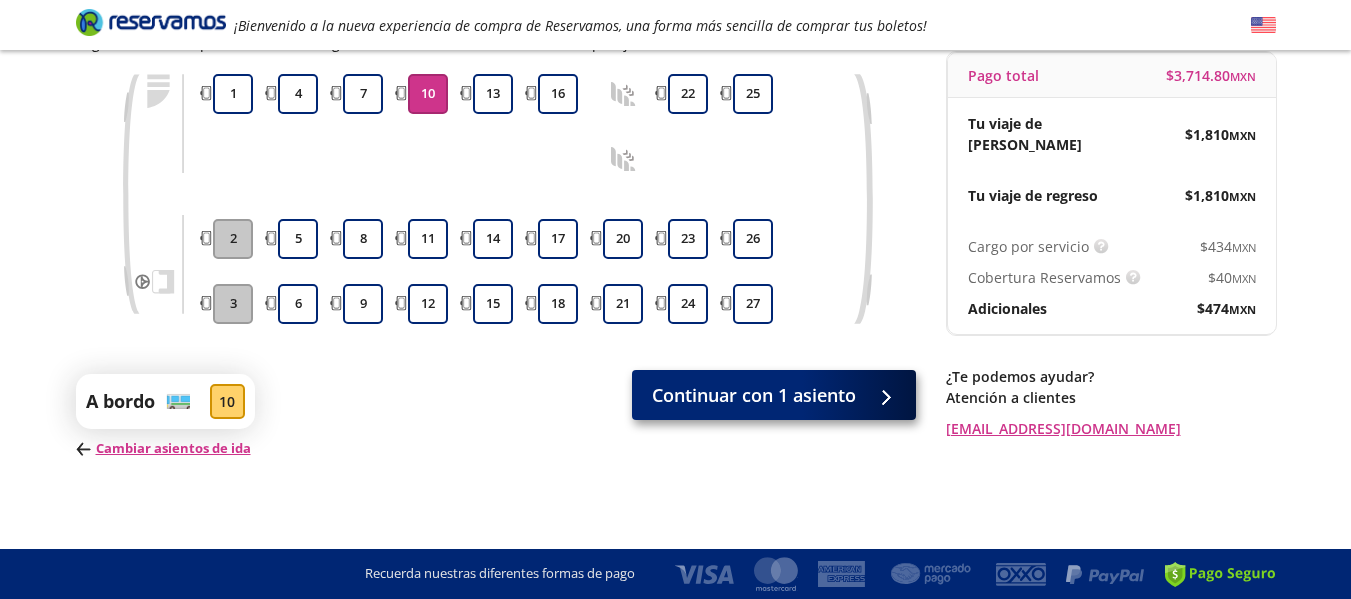 scroll, scrollTop: 0, scrollLeft: 0, axis: both 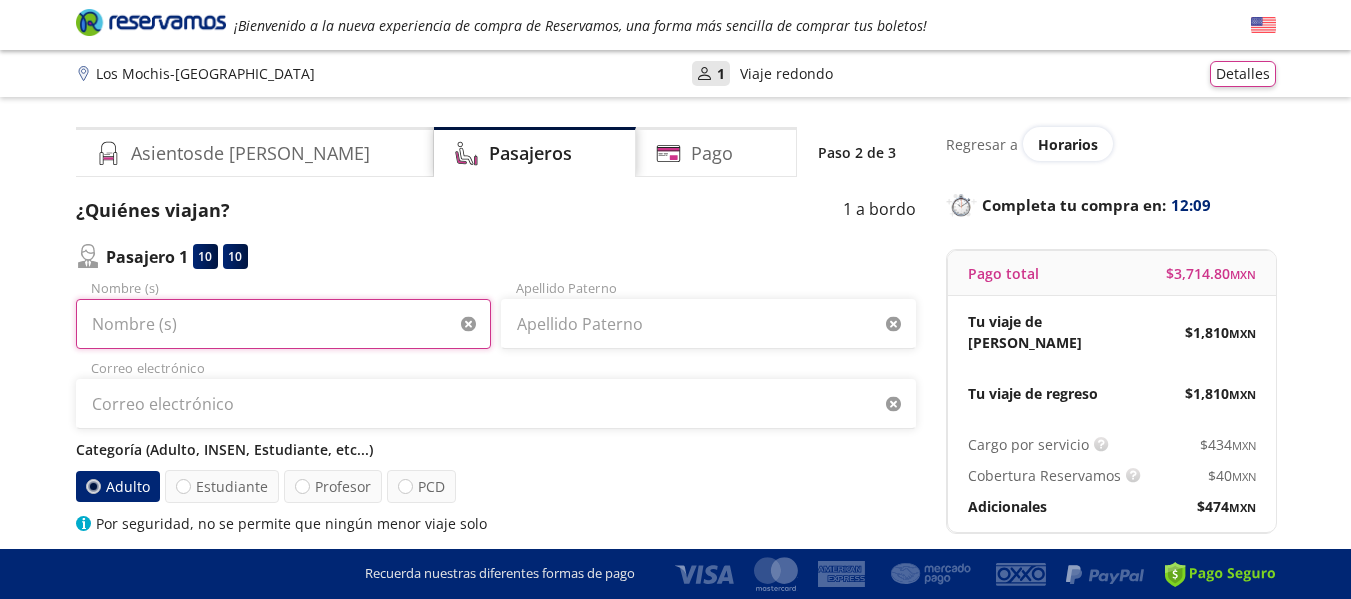 click on "Nombre (s)" at bounding box center [283, 324] 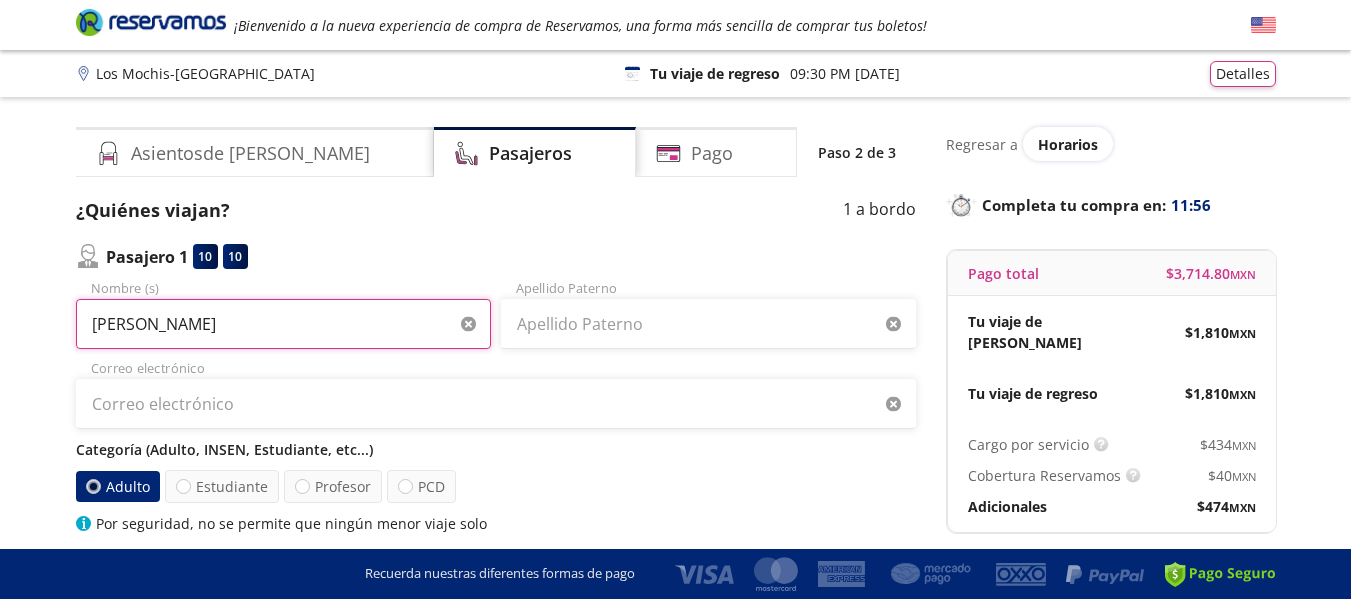 type on "[PERSON_NAME]" 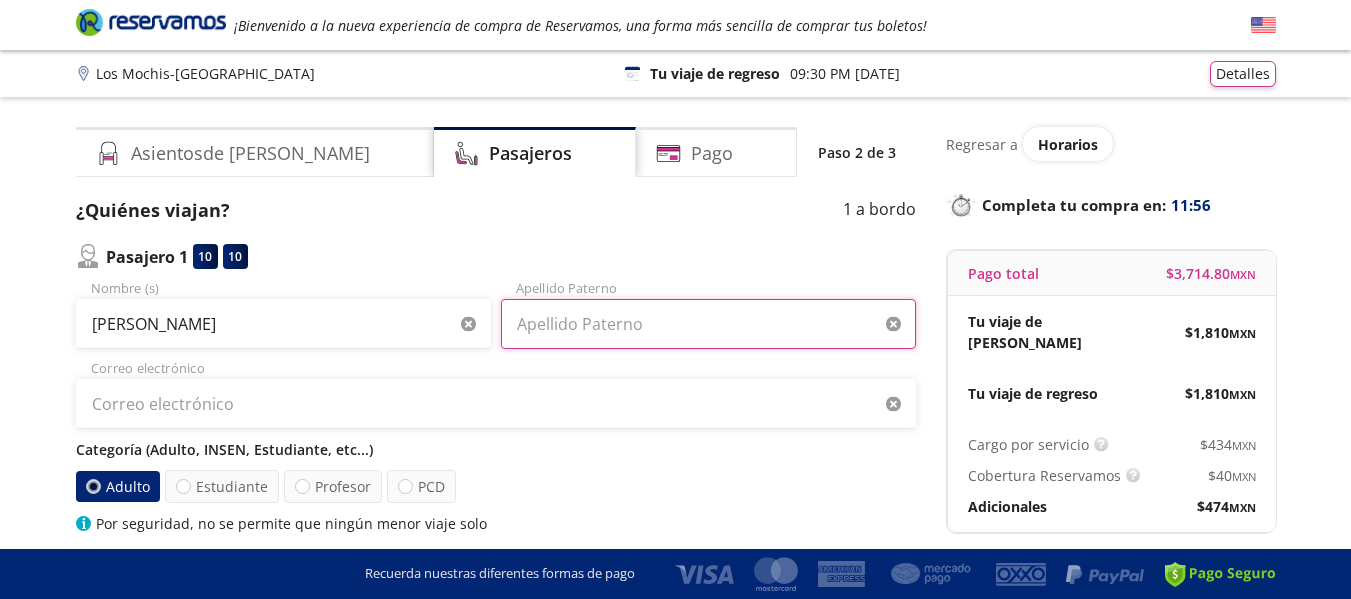 click on "Apellido Paterno" at bounding box center [708, 324] 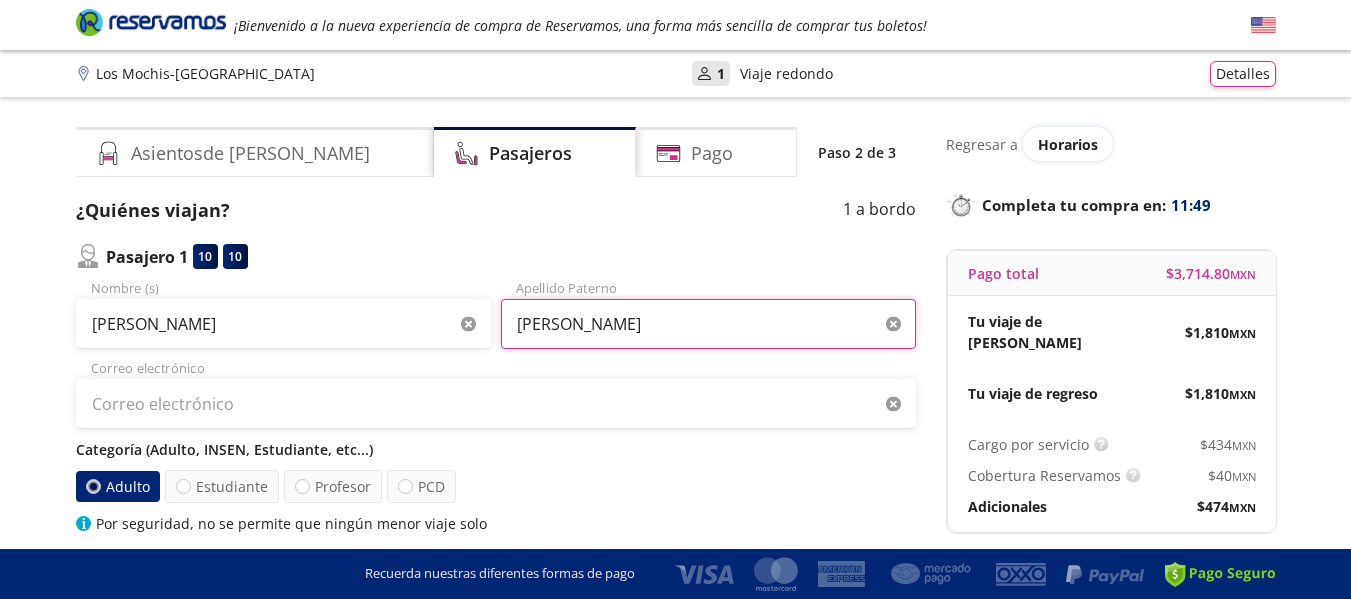 scroll, scrollTop: 200, scrollLeft: 0, axis: vertical 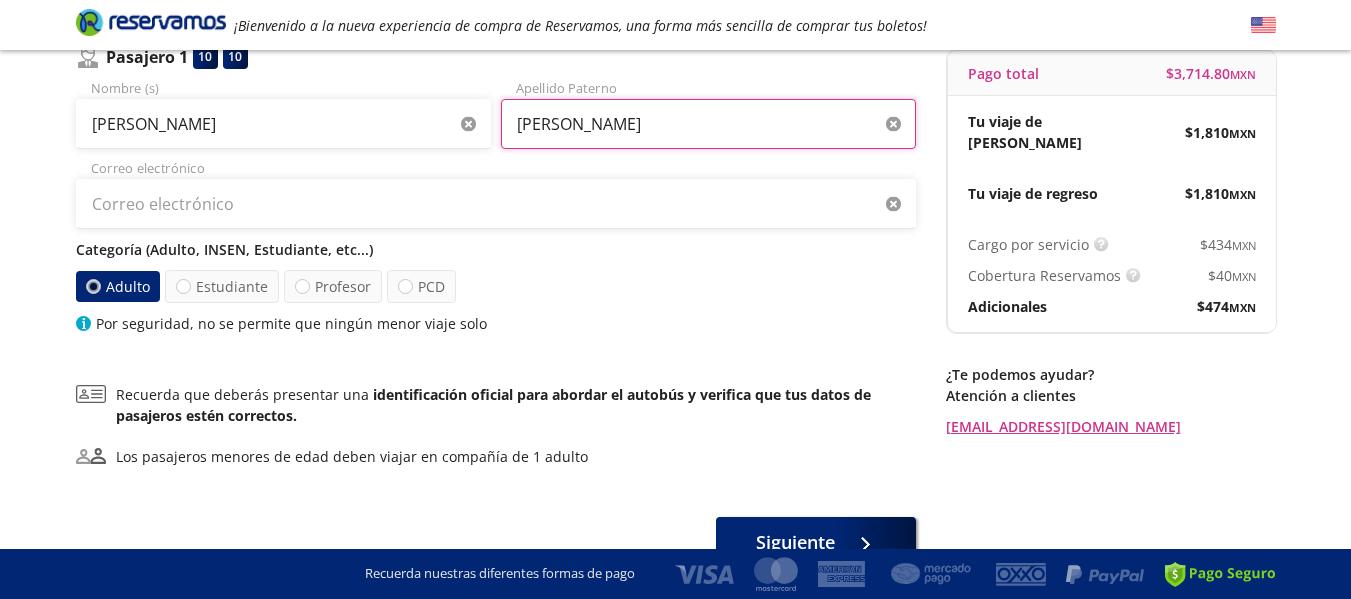 type on "[PERSON_NAME]" 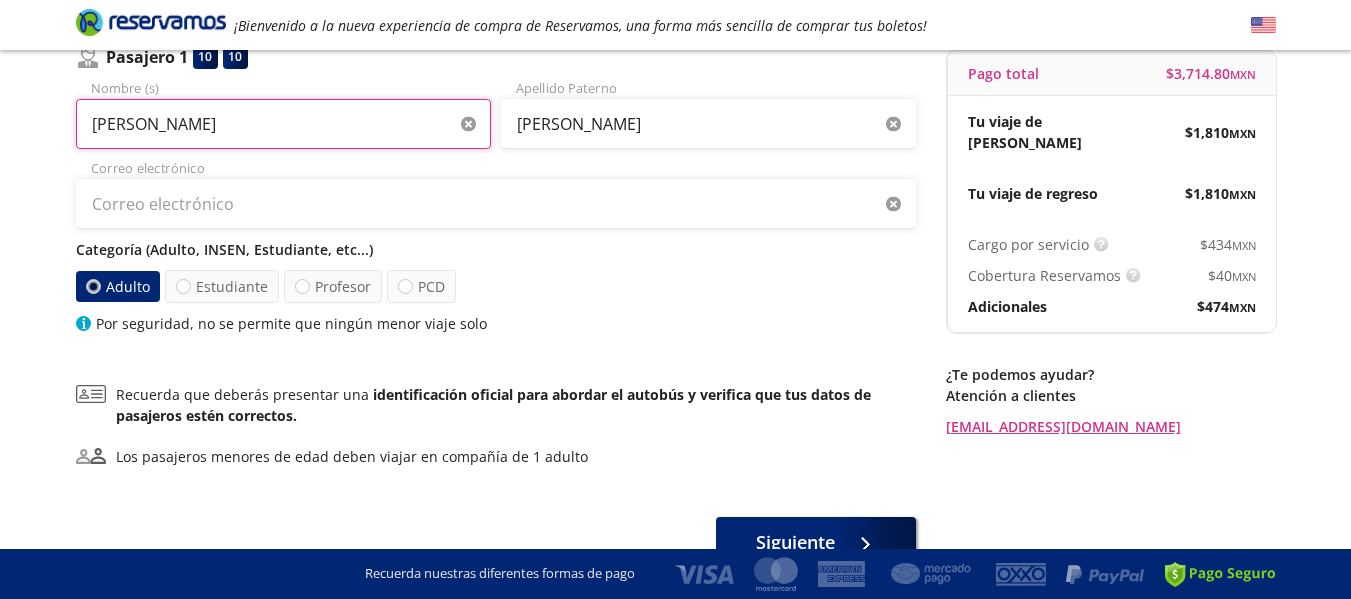 click on "[PERSON_NAME]" at bounding box center (283, 124) 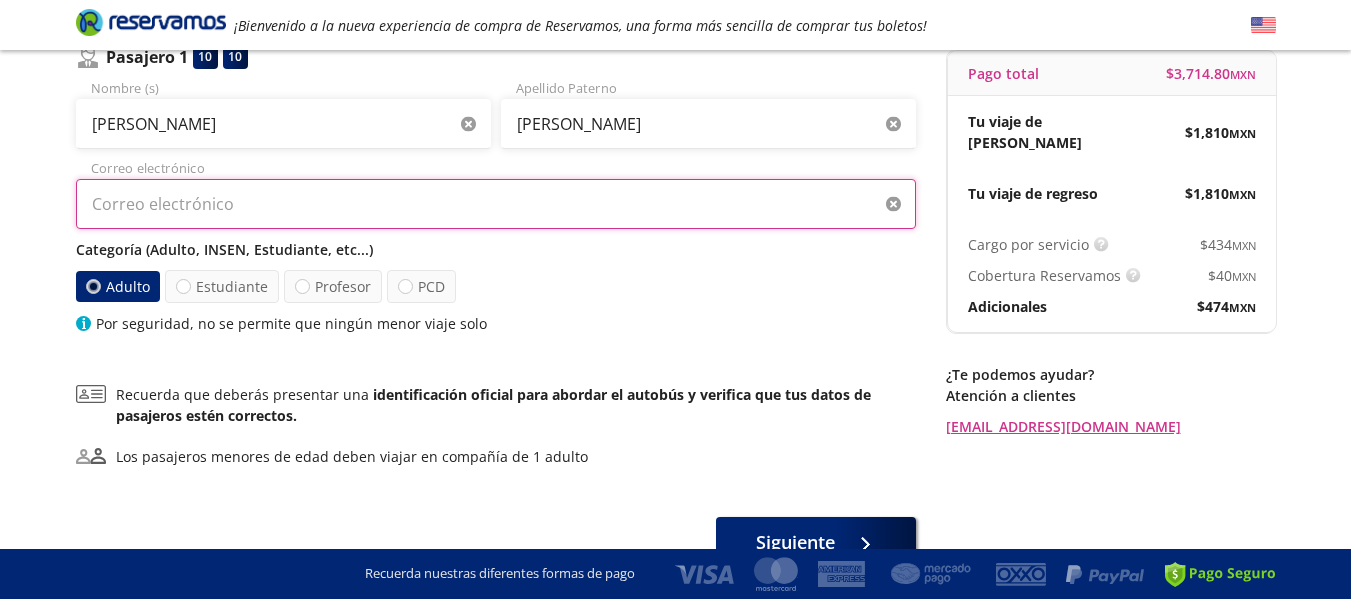 click on "Correo electrónico" at bounding box center [496, 204] 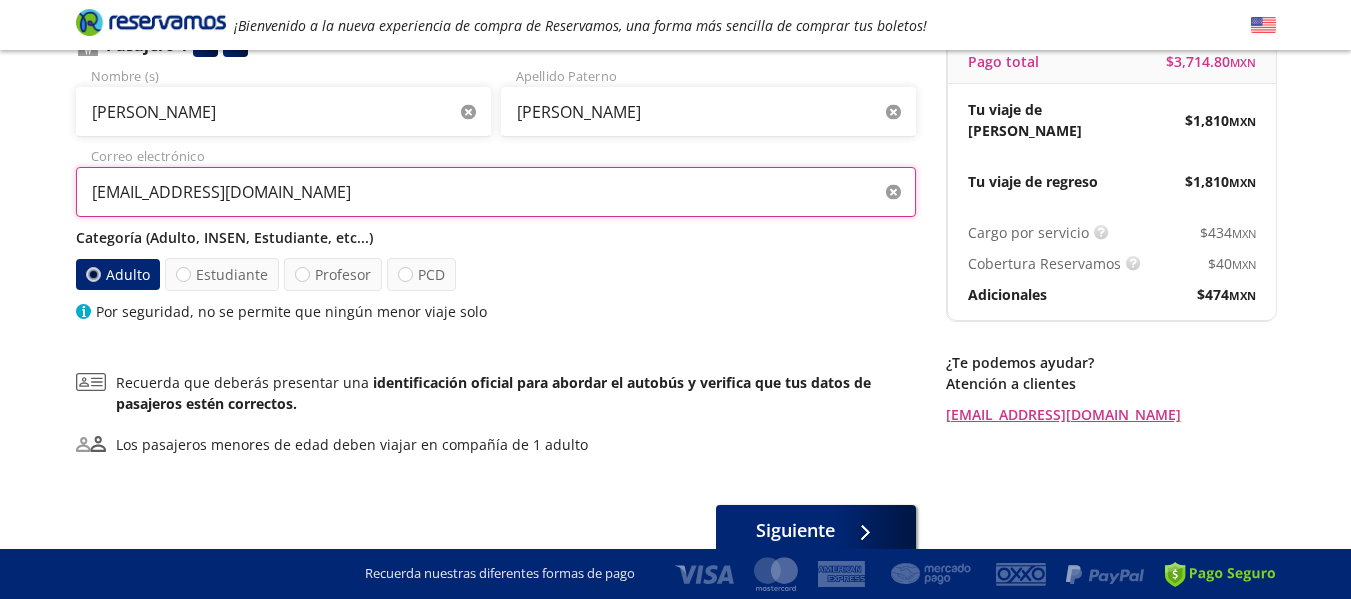scroll, scrollTop: 300, scrollLeft: 0, axis: vertical 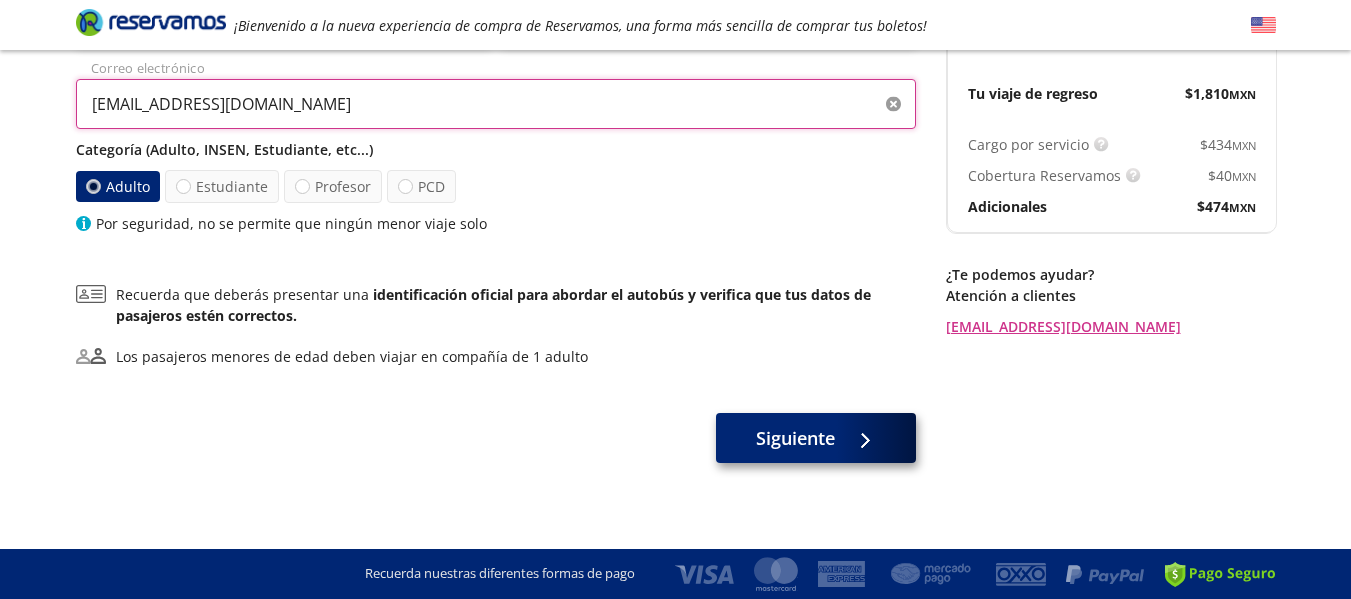 type on "[EMAIL_ADDRESS][DOMAIN_NAME]" 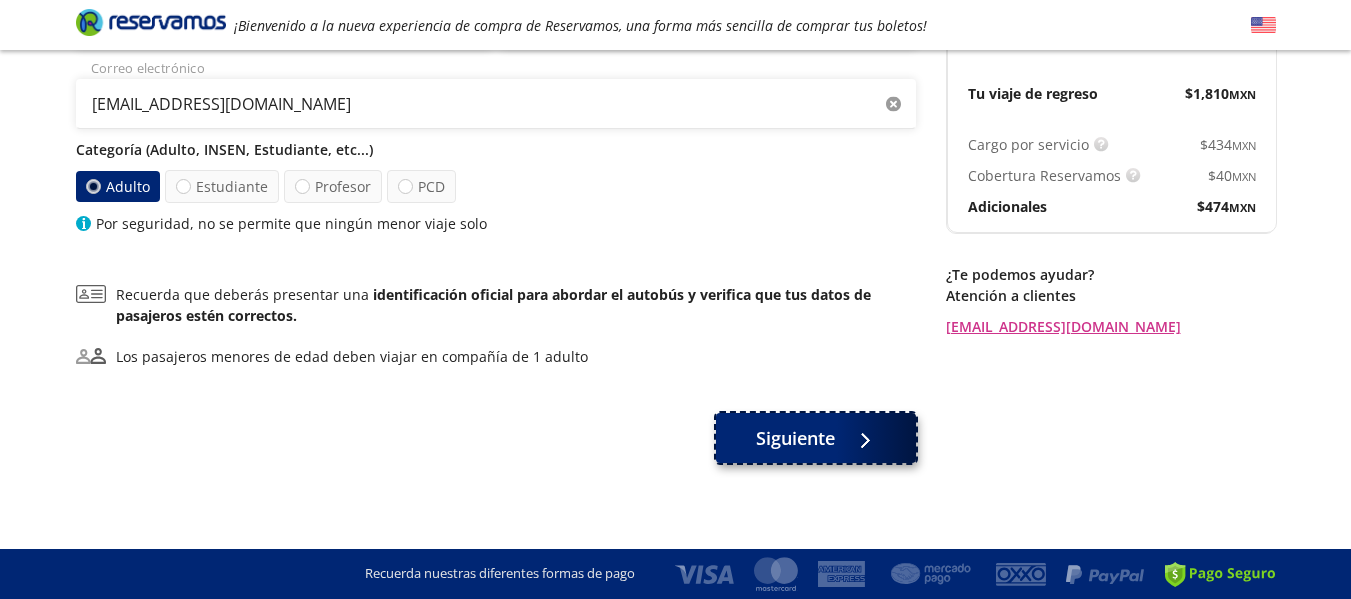click on "Siguiente" at bounding box center [795, 438] 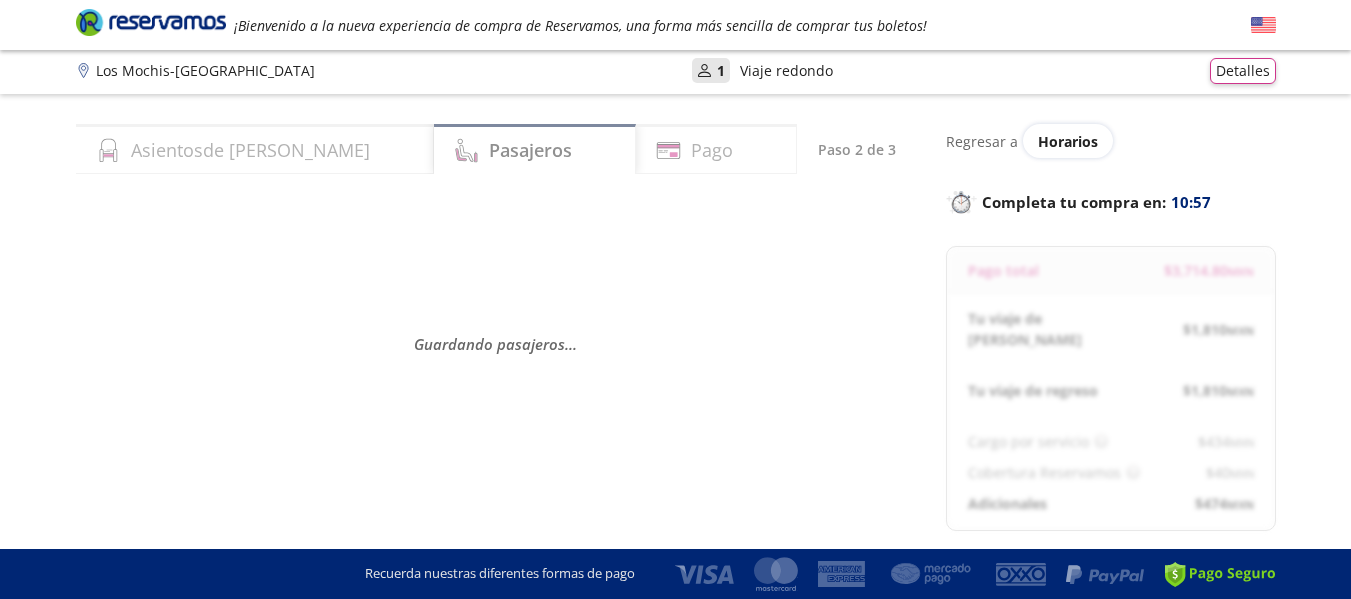 scroll, scrollTop: 0, scrollLeft: 0, axis: both 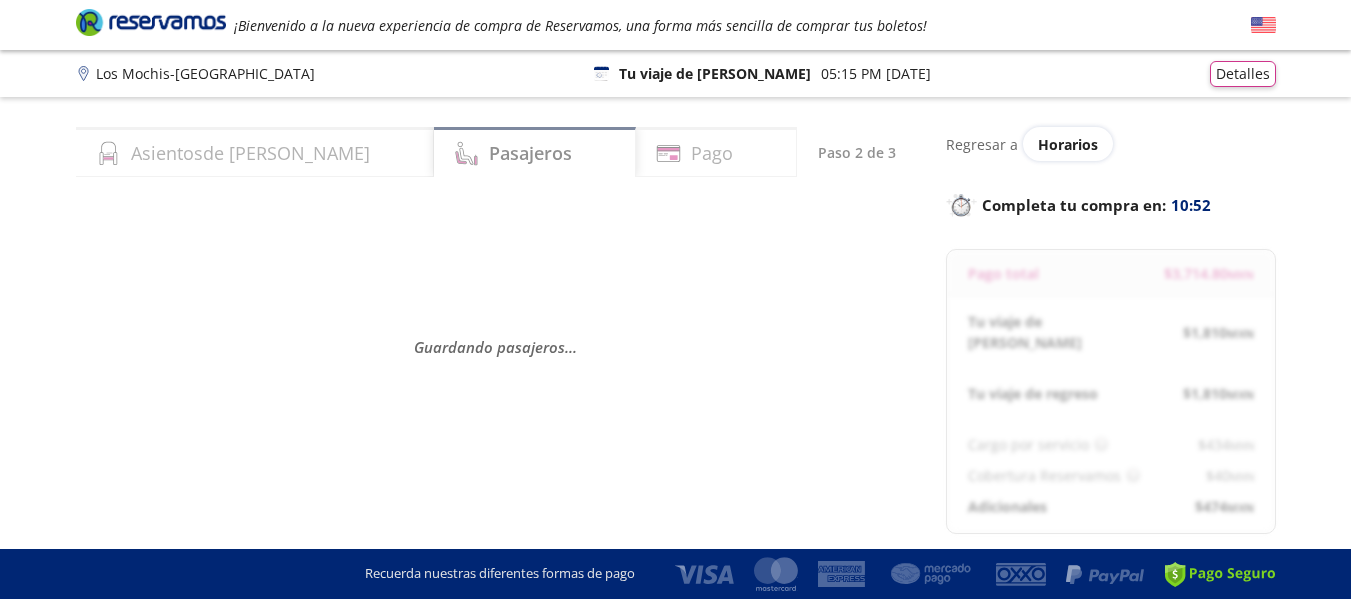 select on "MX" 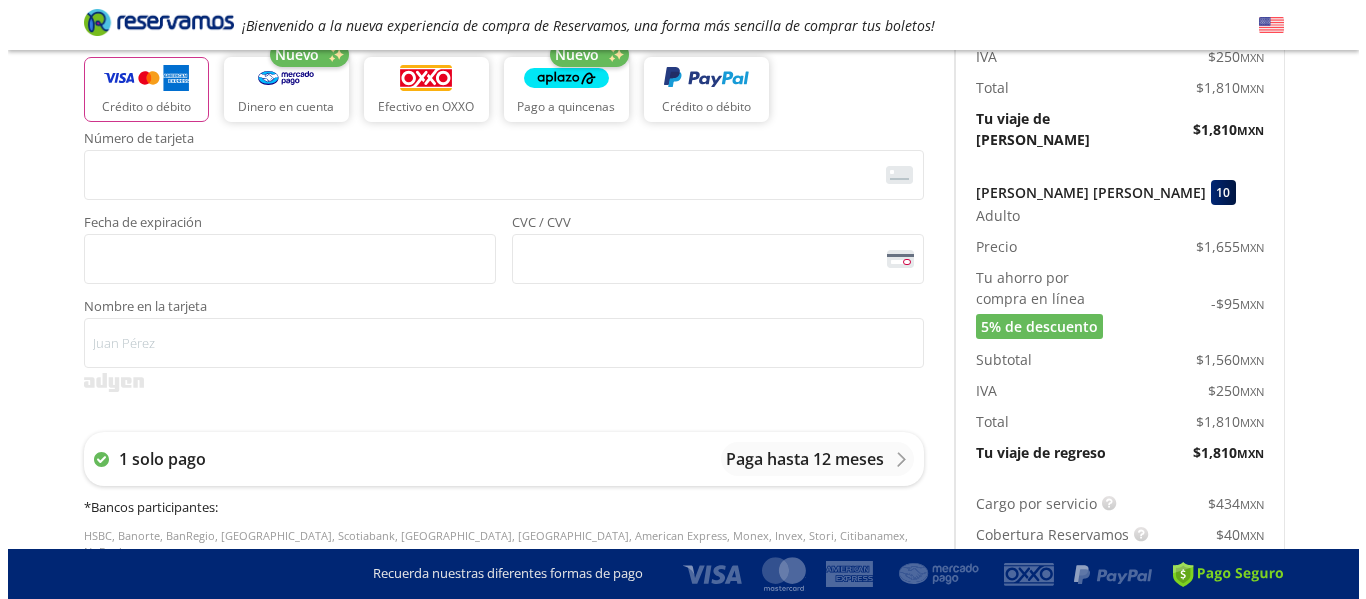 scroll, scrollTop: 500, scrollLeft: 0, axis: vertical 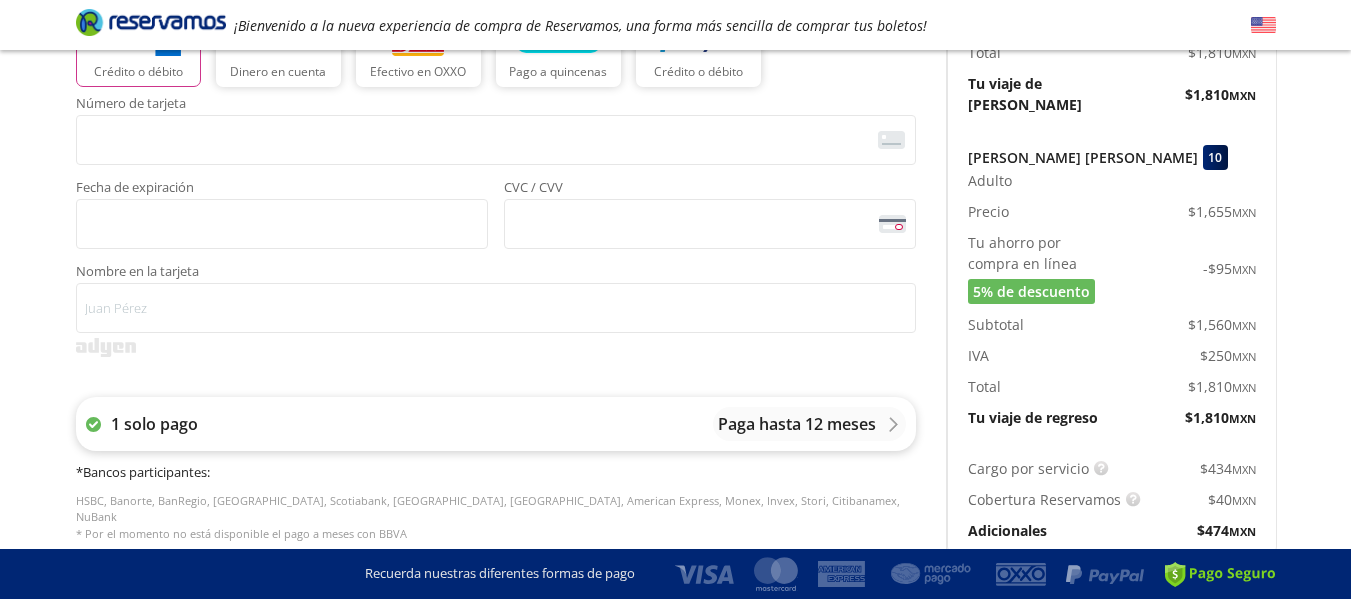 click 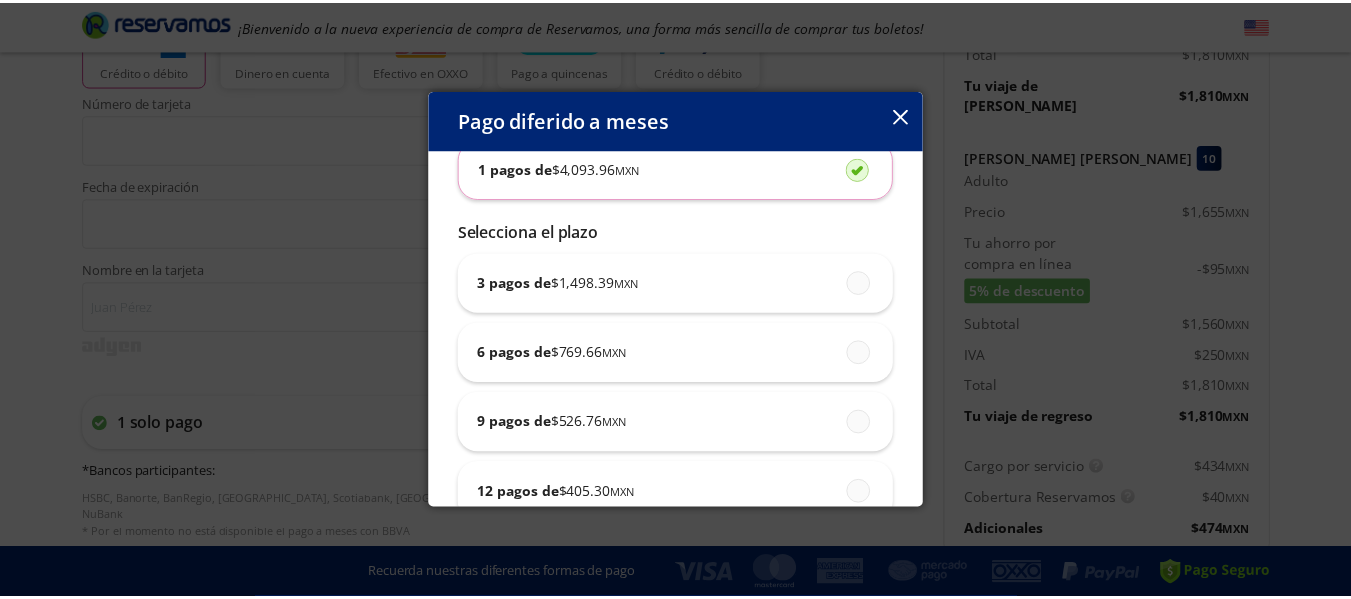 scroll, scrollTop: 179, scrollLeft: 0, axis: vertical 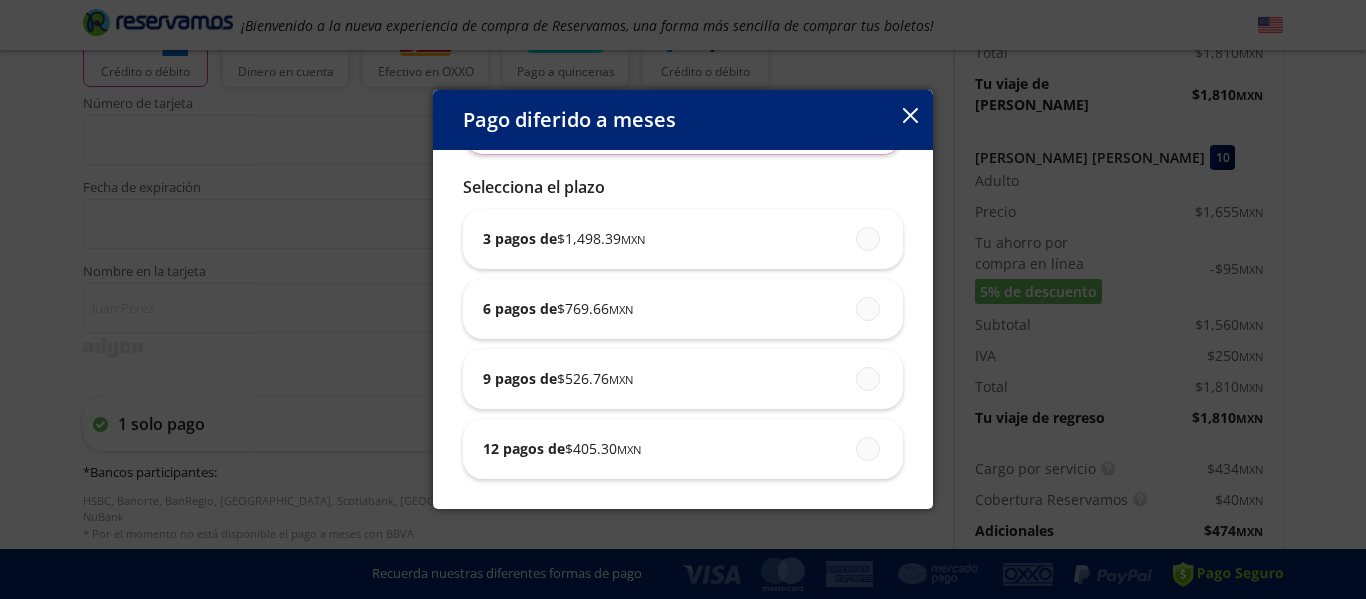 click 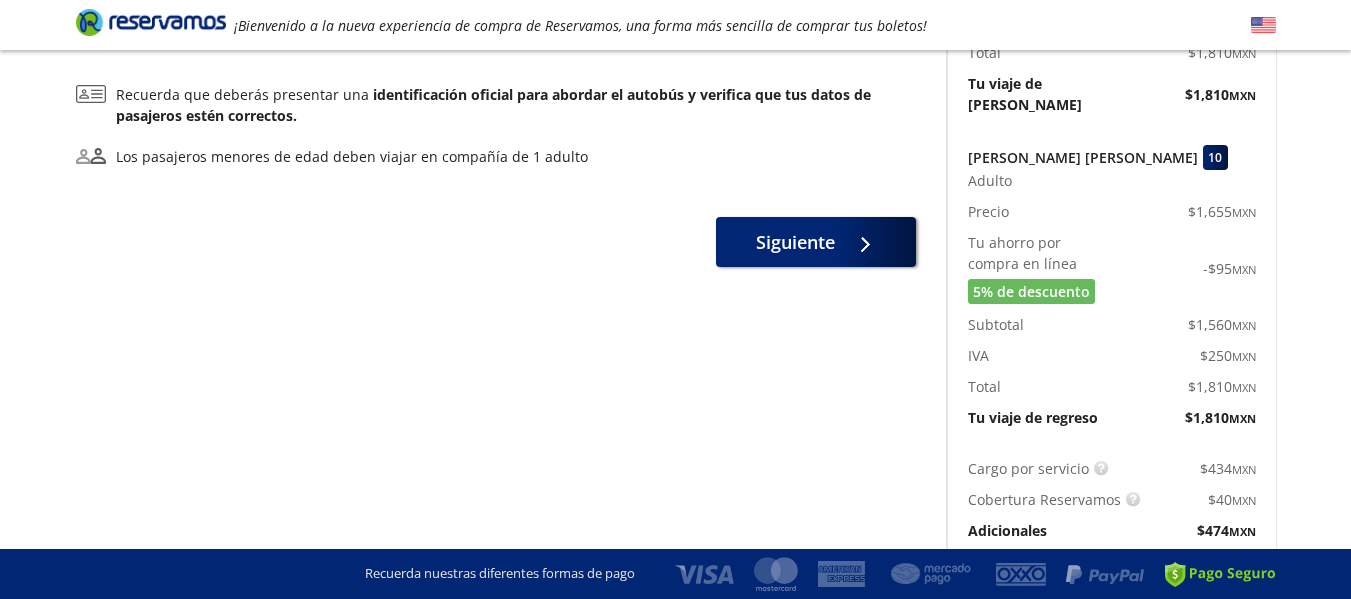 scroll, scrollTop: 0, scrollLeft: 0, axis: both 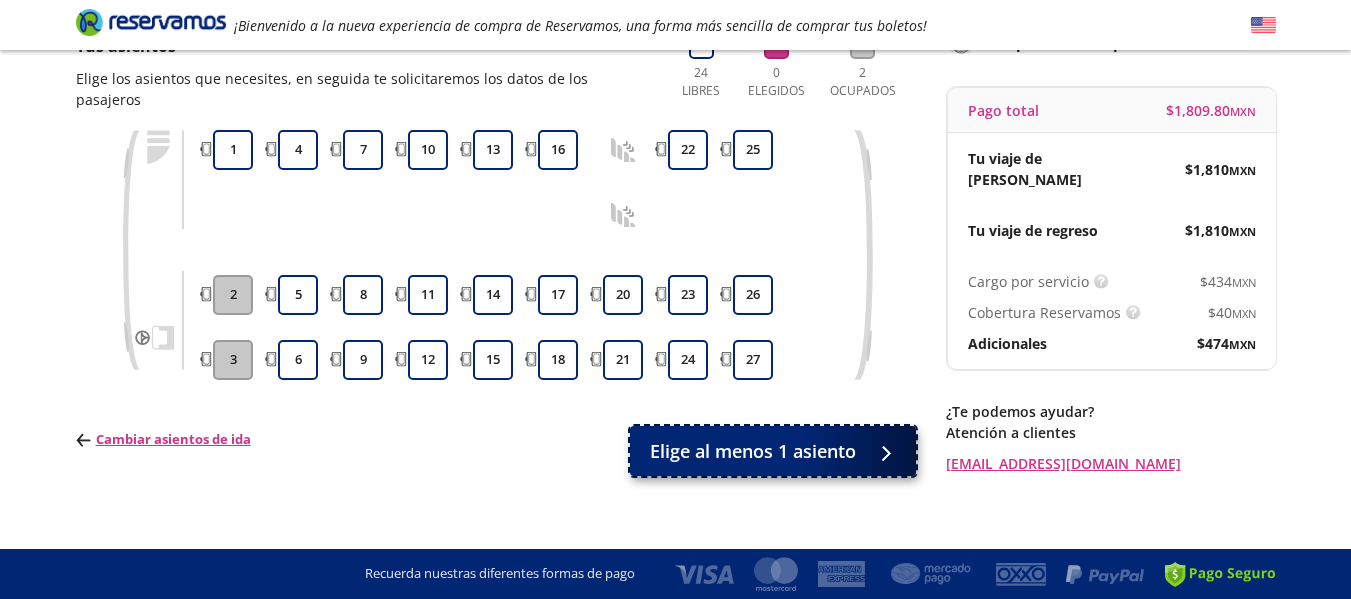click on "Elige al menos 1 asiento" at bounding box center (753, 451) 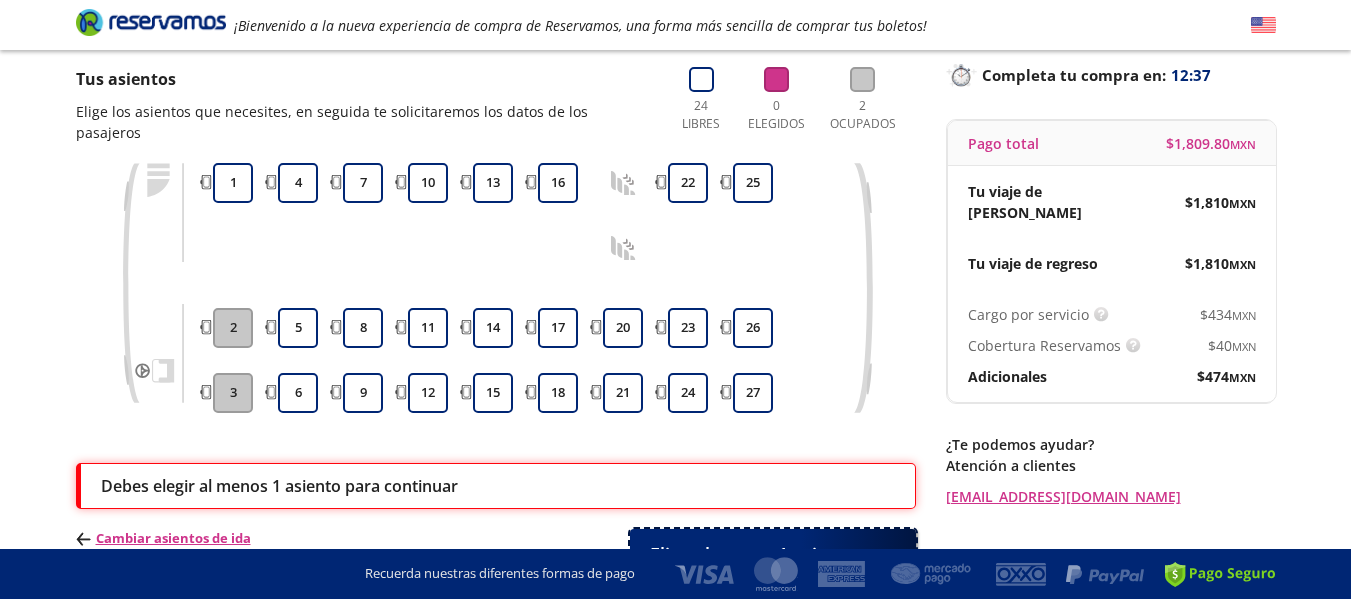 scroll, scrollTop: 0, scrollLeft: 0, axis: both 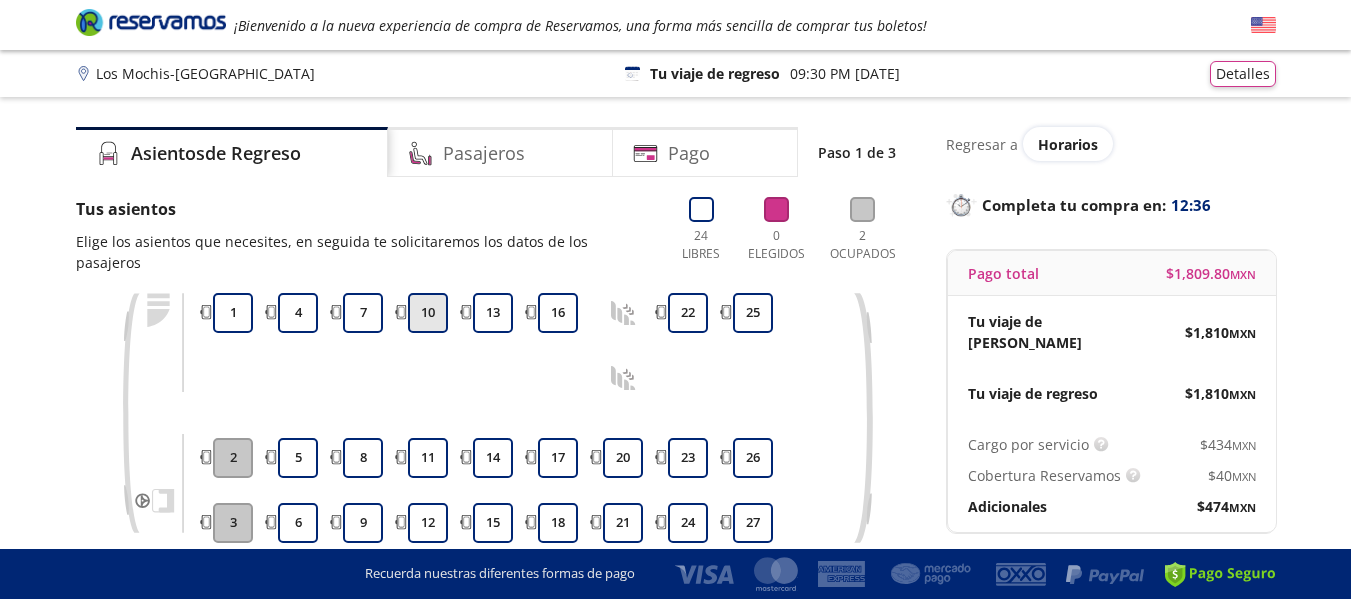 click on "10" at bounding box center [428, 313] 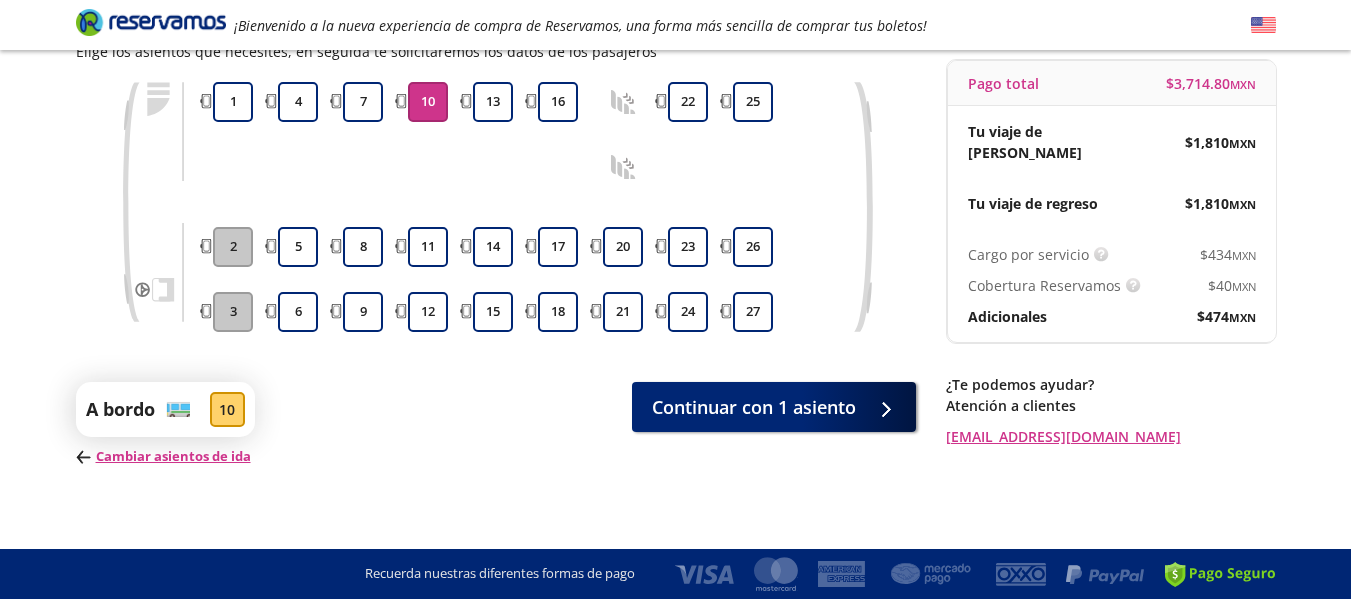 scroll, scrollTop: 198, scrollLeft: 0, axis: vertical 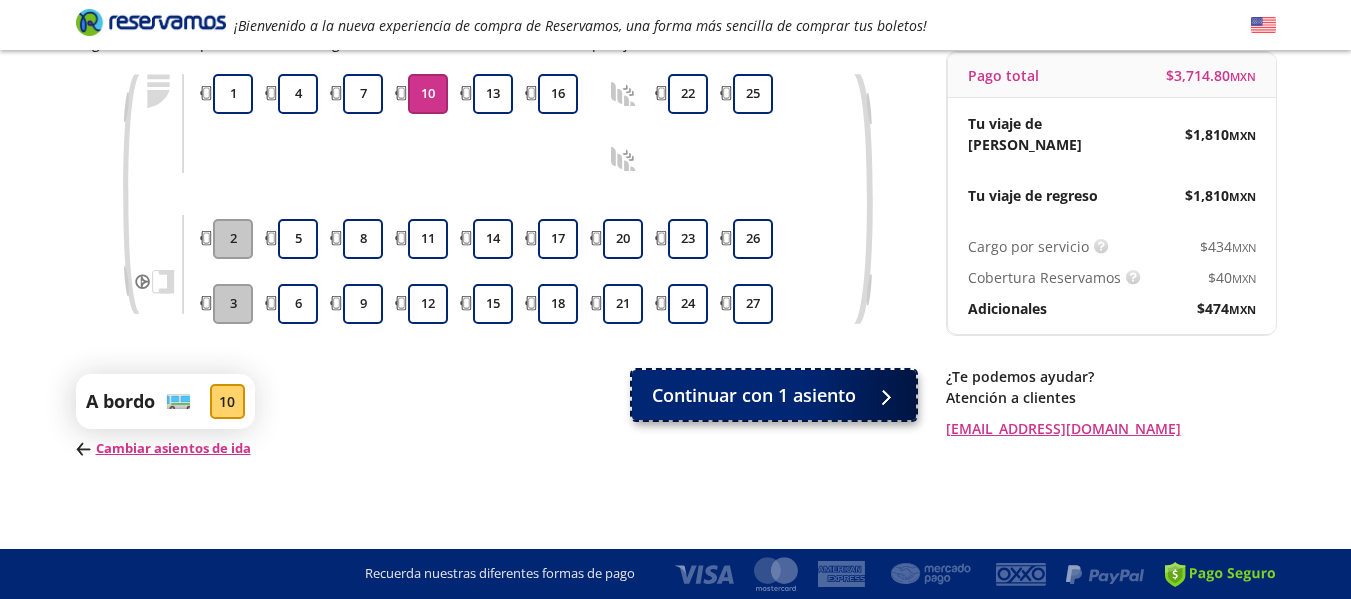 click on "Continuar con 1 asiento" at bounding box center (754, 395) 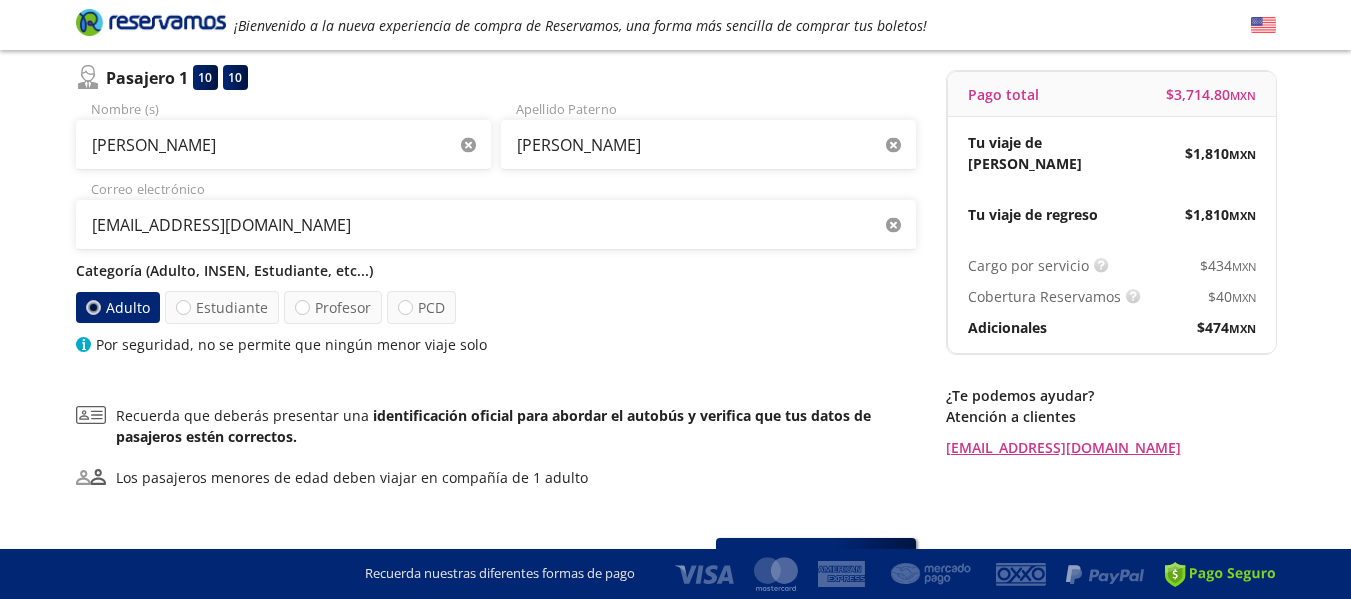 scroll, scrollTop: 200, scrollLeft: 0, axis: vertical 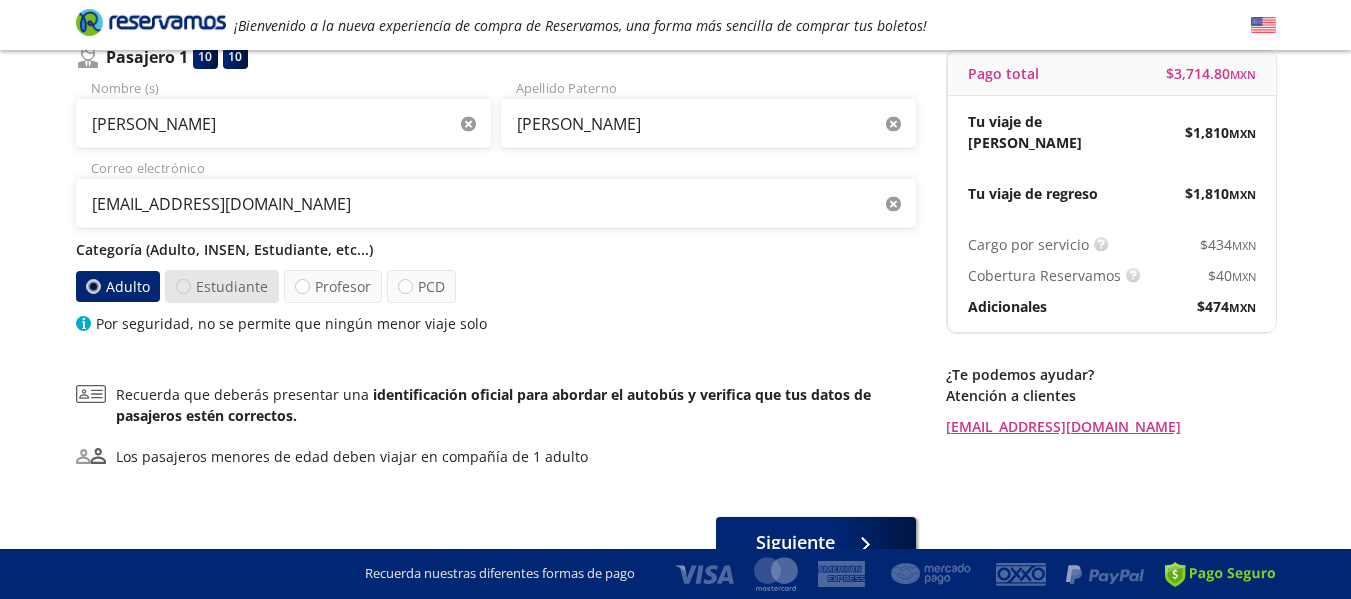 click at bounding box center (183, 286) 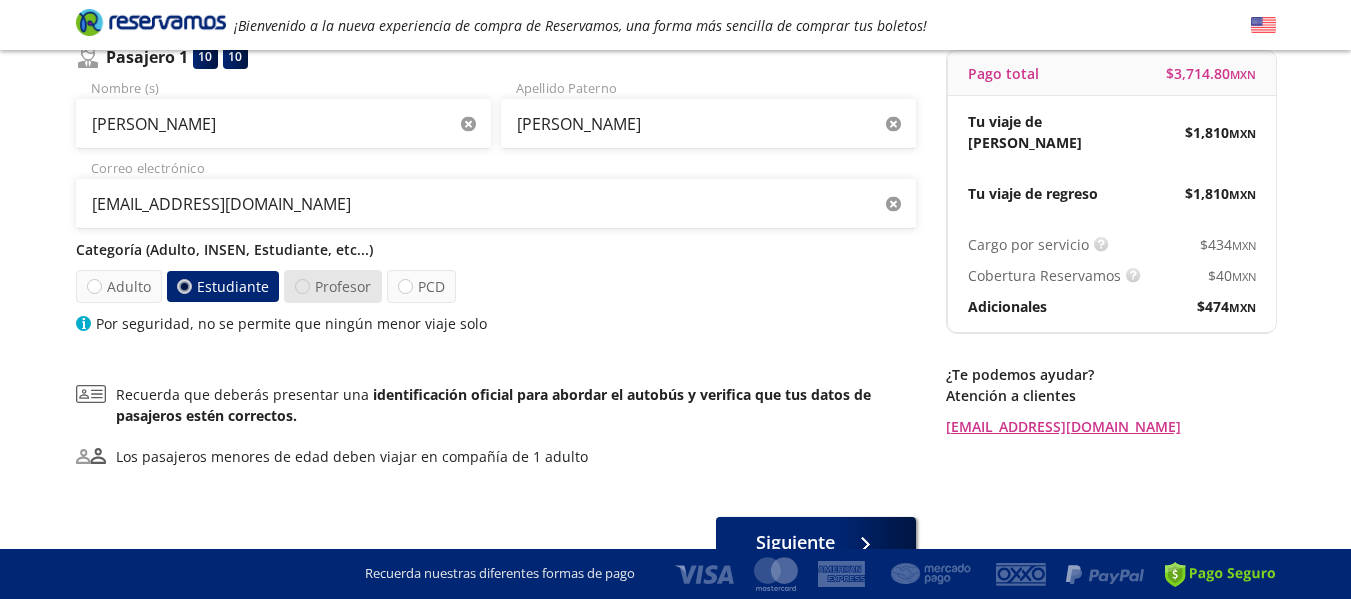 click at bounding box center [302, 286] 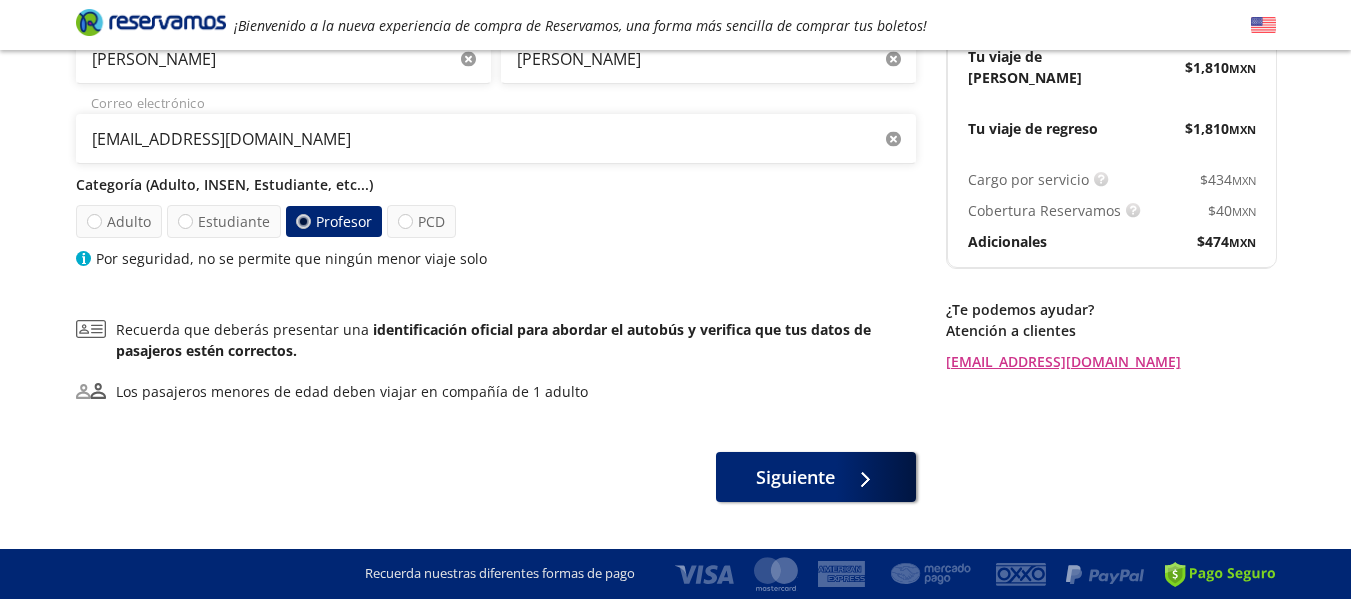 scroll, scrollTop: 300, scrollLeft: 0, axis: vertical 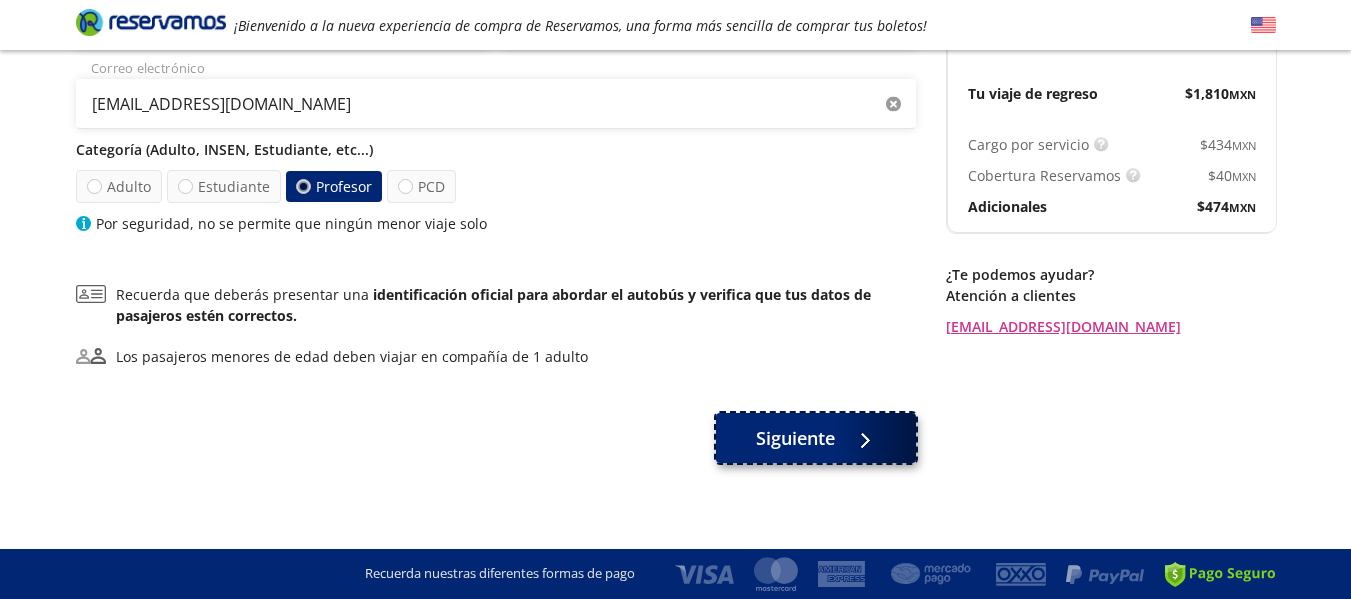 click on "Siguiente" at bounding box center [816, 438] 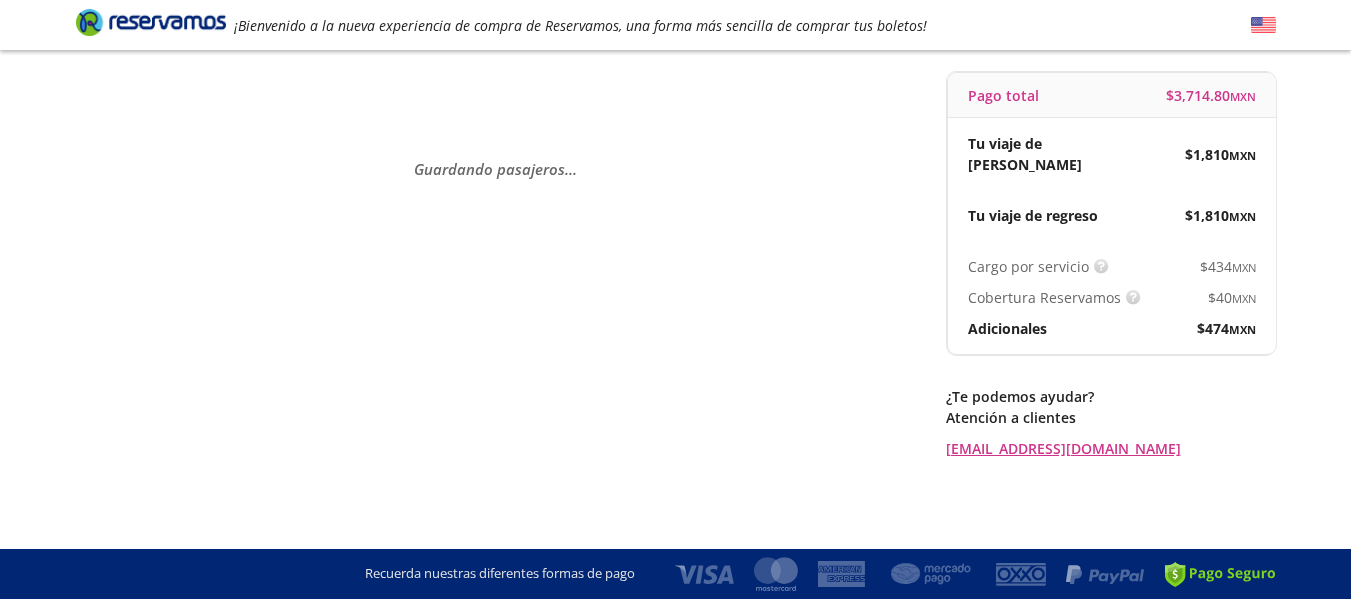 scroll, scrollTop: 0, scrollLeft: 0, axis: both 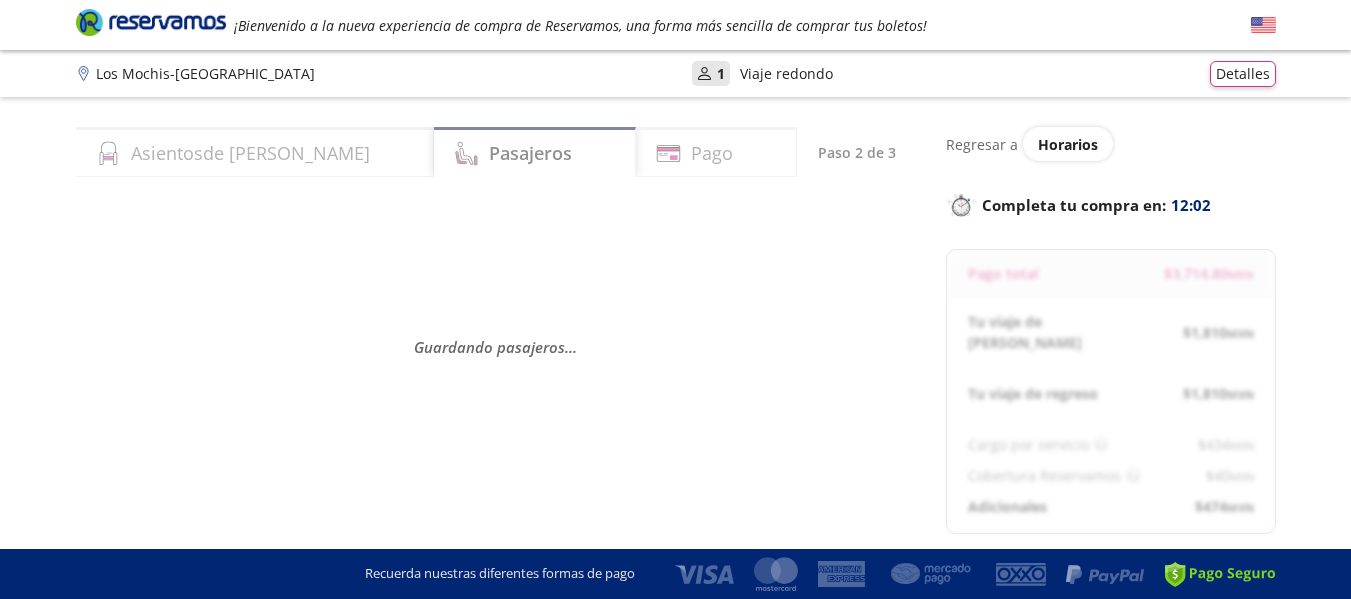 select on "MX" 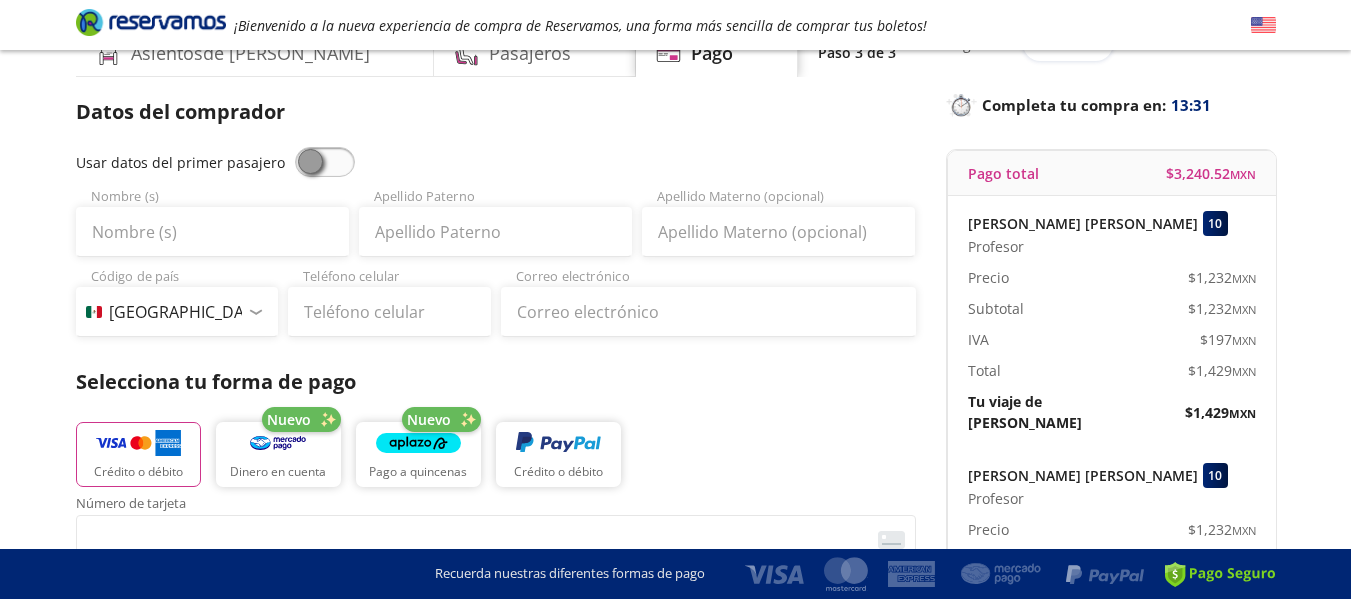 scroll, scrollTop: 0, scrollLeft: 0, axis: both 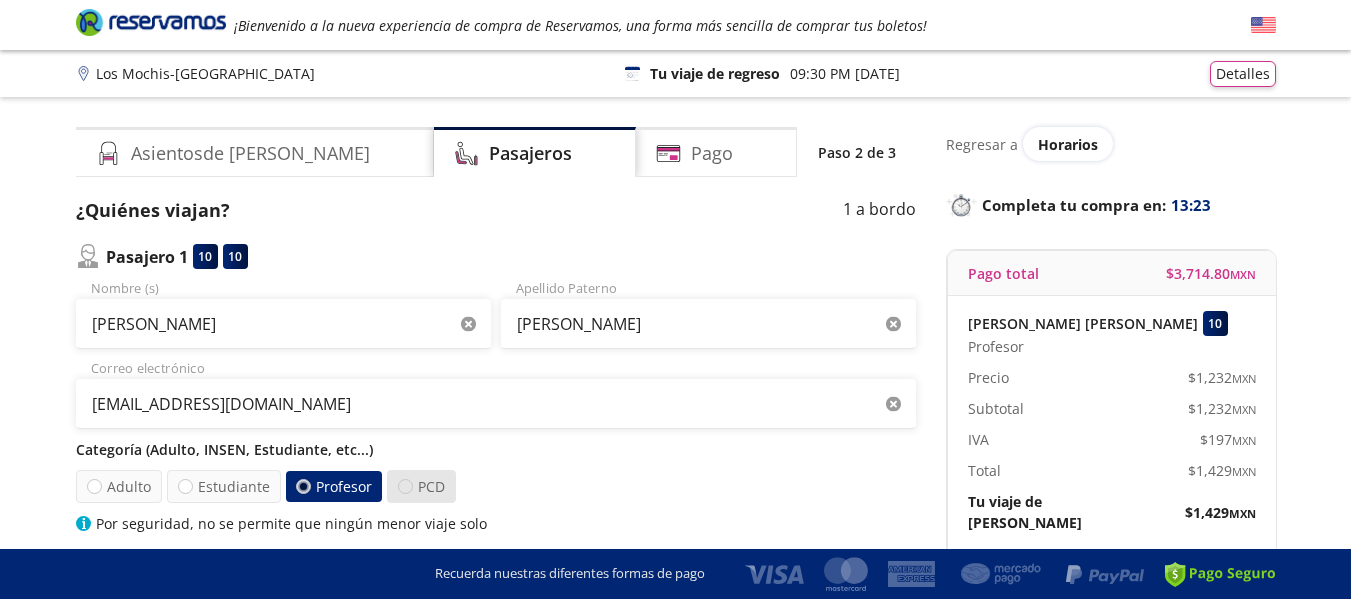 click at bounding box center [405, 486] 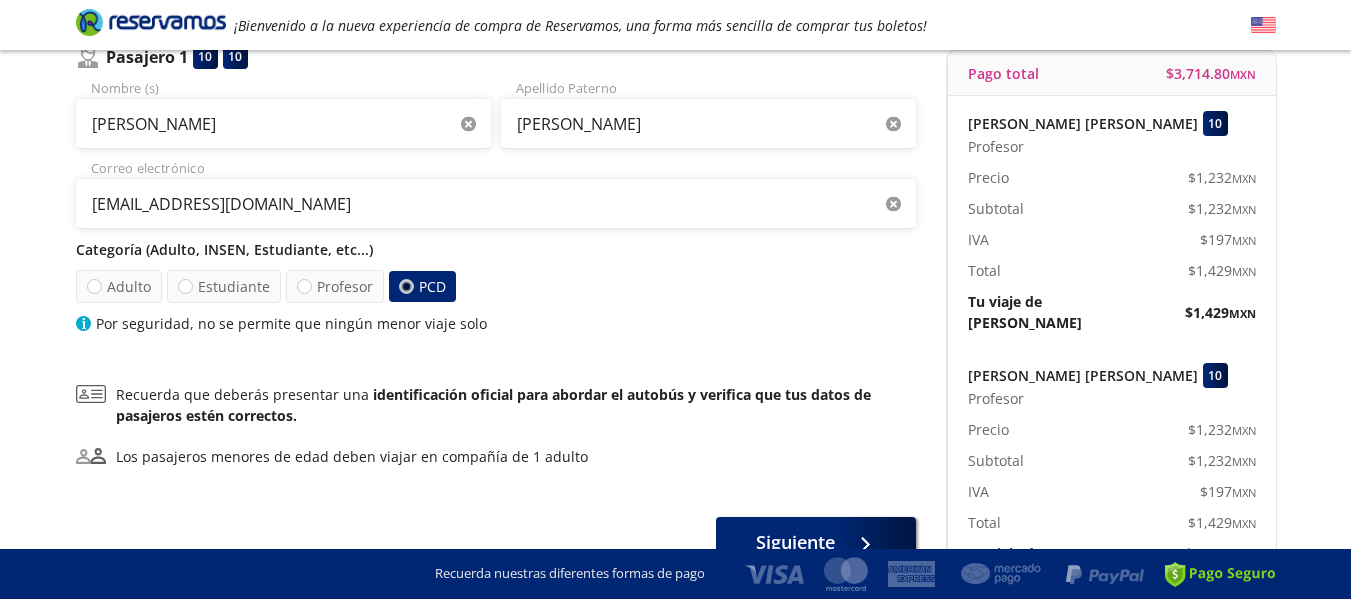 scroll, scrollTop: 300, scrollLeft: 0, axis: vertical 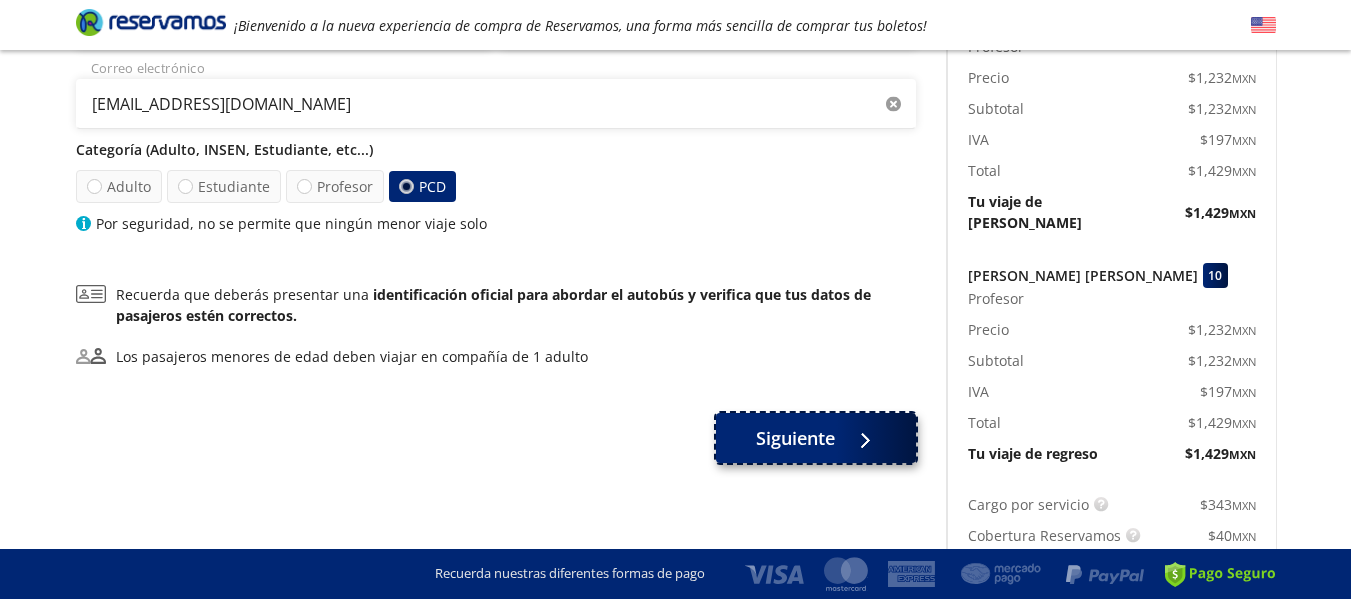 click on "Siguiente" at bounding box center [795, 438] 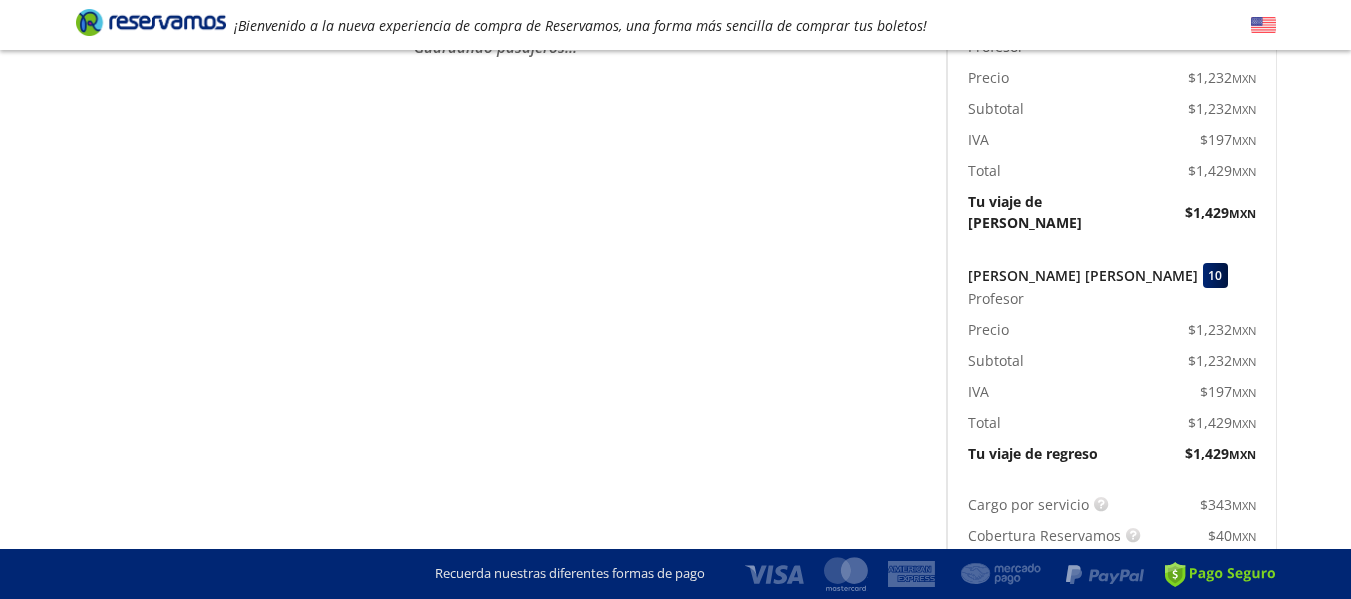 scroll, scrollTop: 0, scrollLeft: 0, axis: both 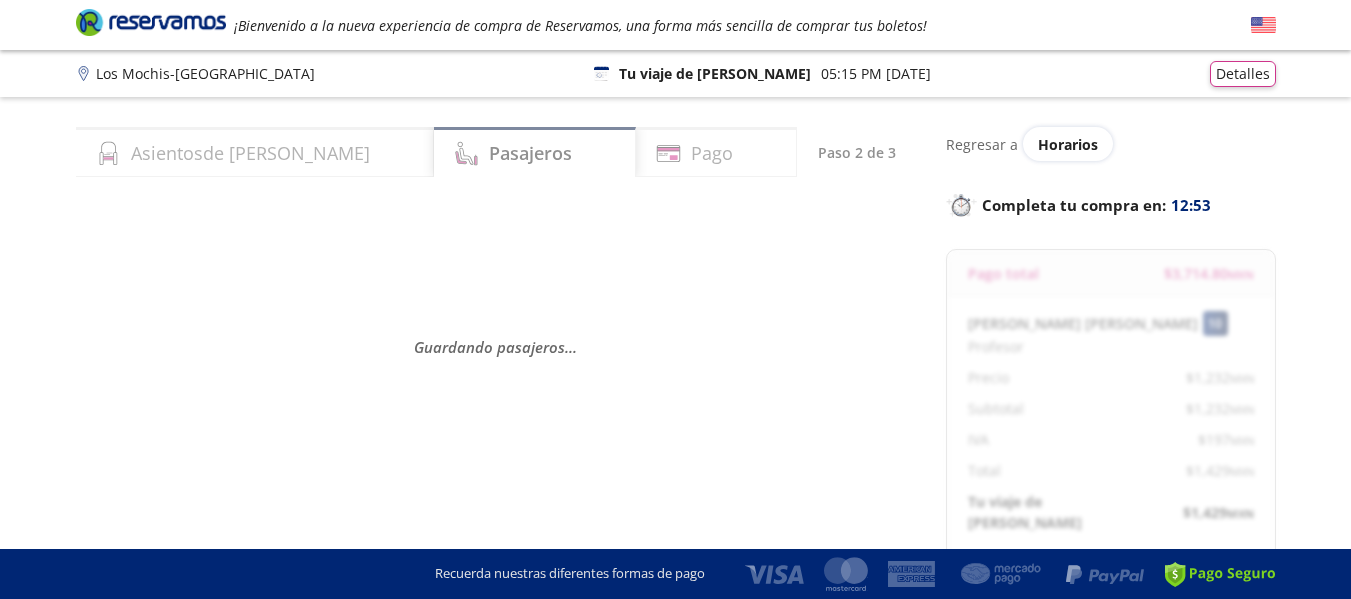 select on "MX" 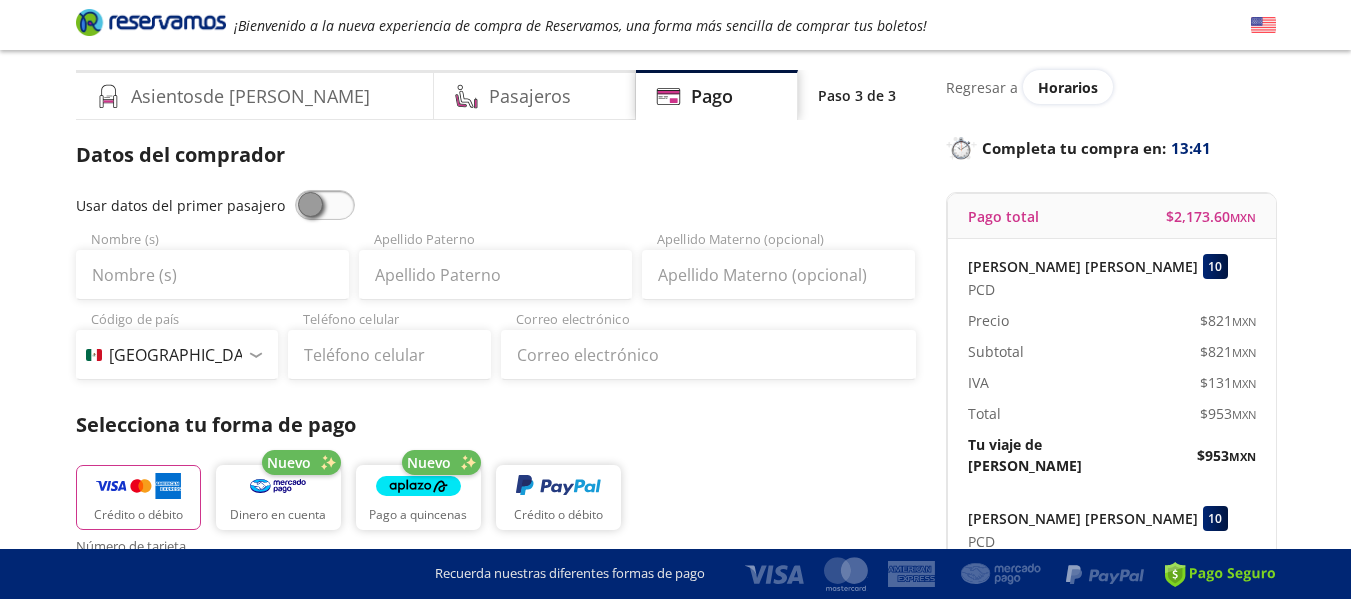 scroll, scrollTop: 100, scrollLeft: 0, axis: vertical 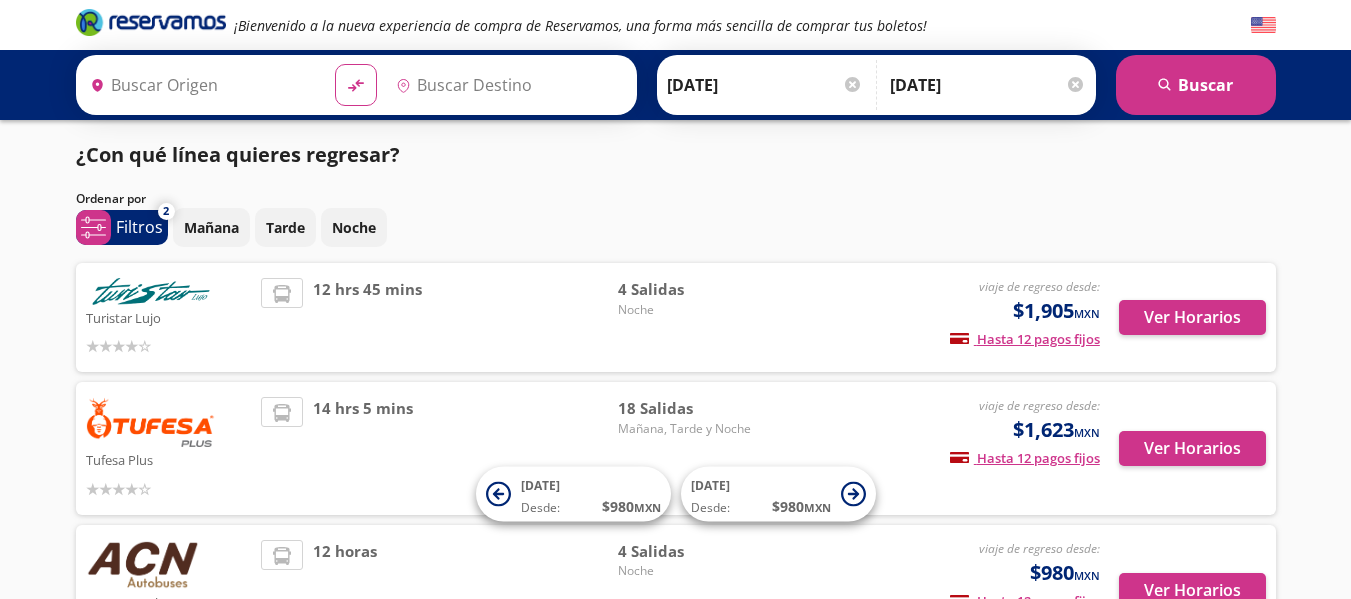 type on "[GEOGRAPHIC_DATA], [GEOGRAPHIC_DATA]" 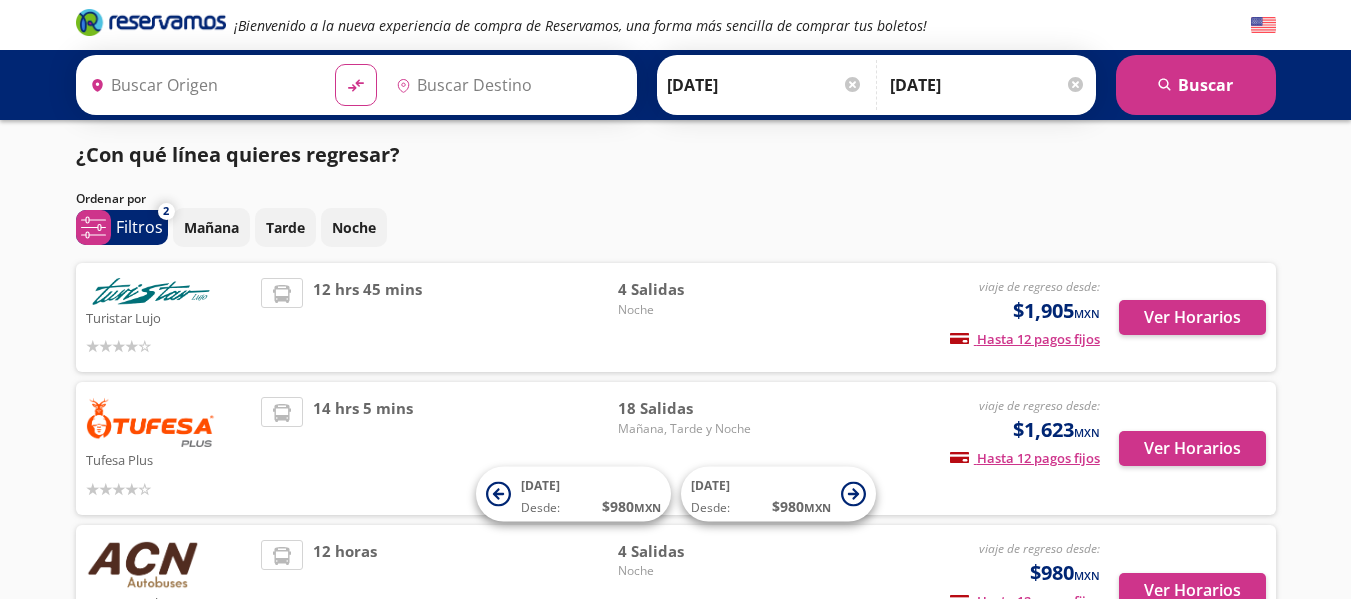 type on "[GEOGRAPHIC_DATA], [GEOGRAPHIC_DATA]" 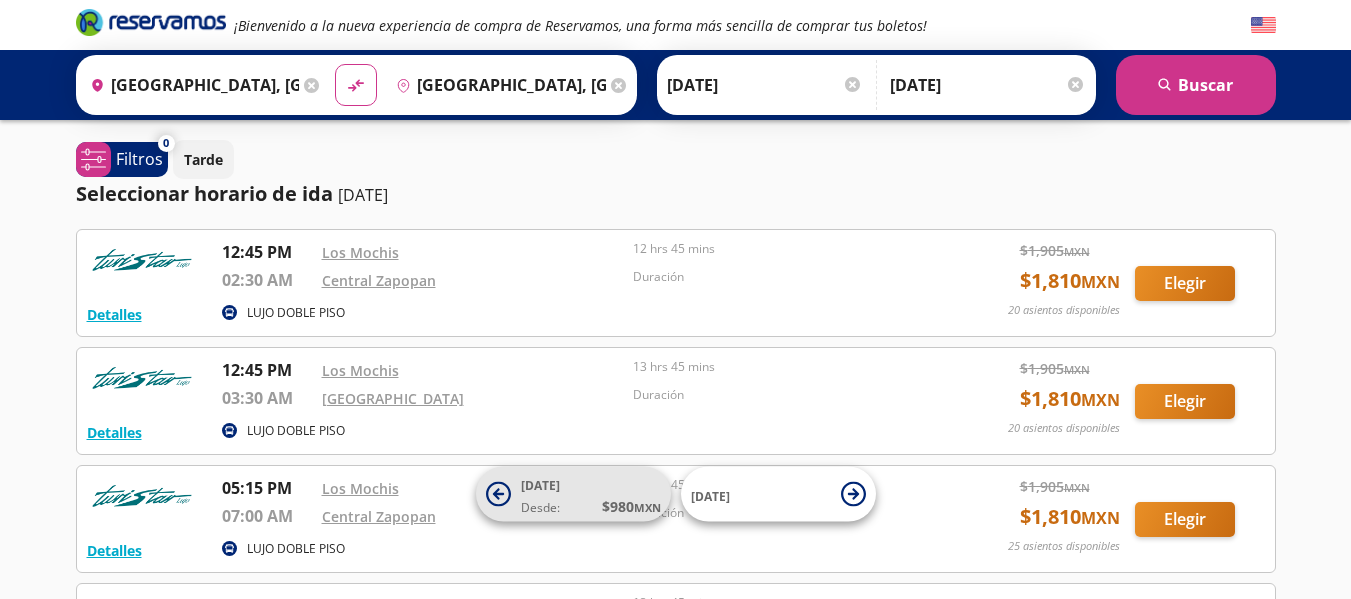 click on "[DATE] Desde: $ 980  MXN" at bounding box center [591, 494] 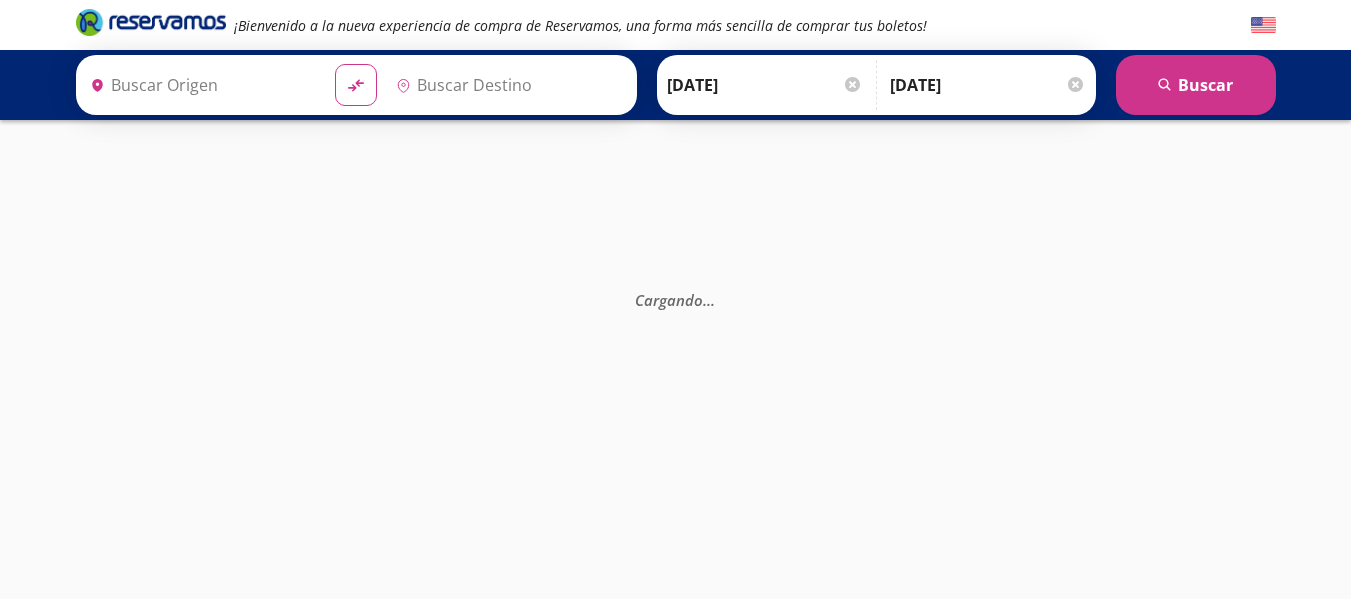 type on "[GEOGRAPHIC_DATA], [GEOGRAPHIC_DATA]" 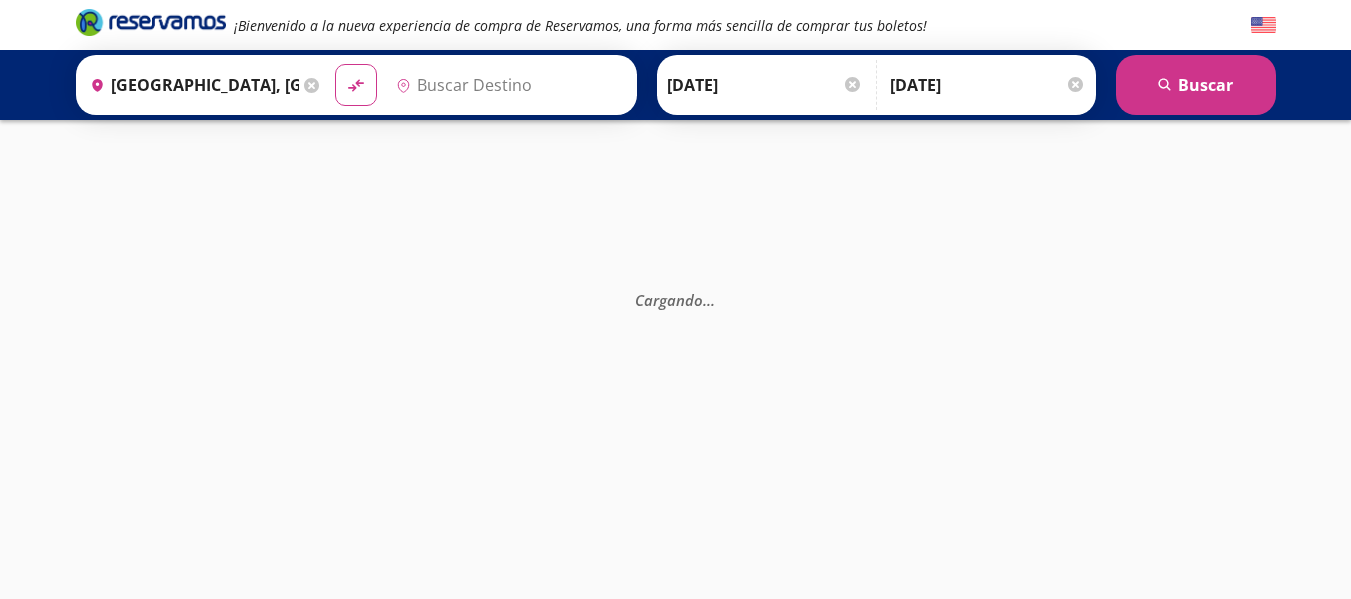 type on "[GEOGRAPHIC_DATA], [GEOGRAPHIC_DATA]" 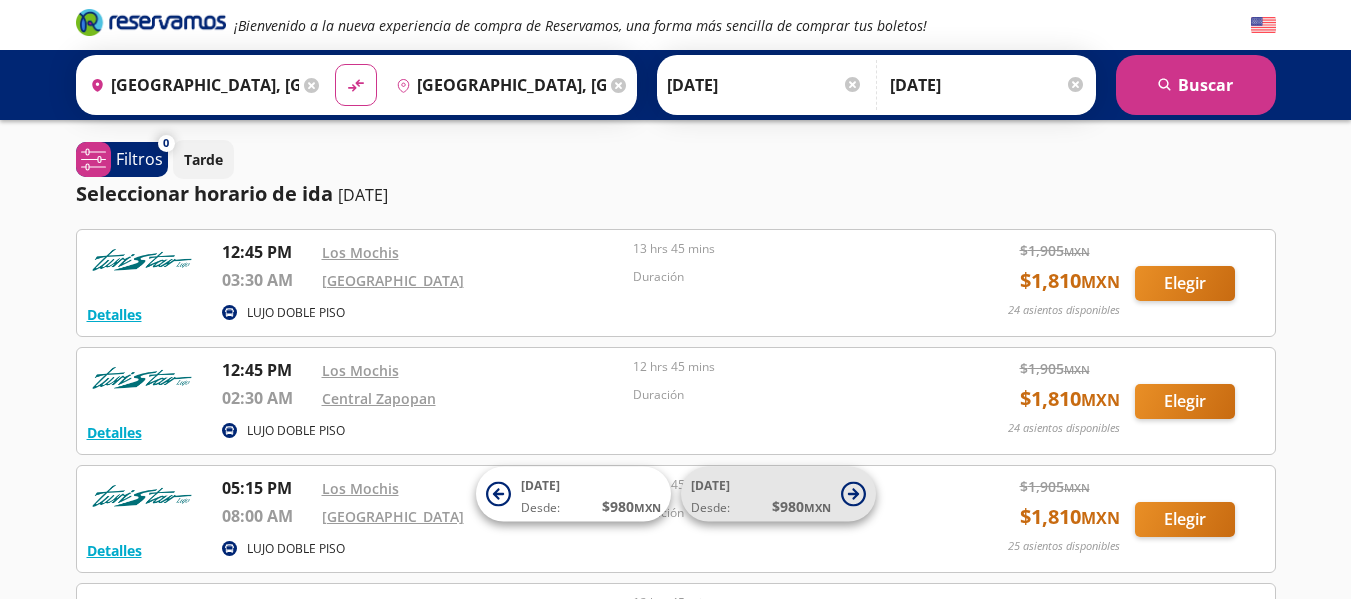 click 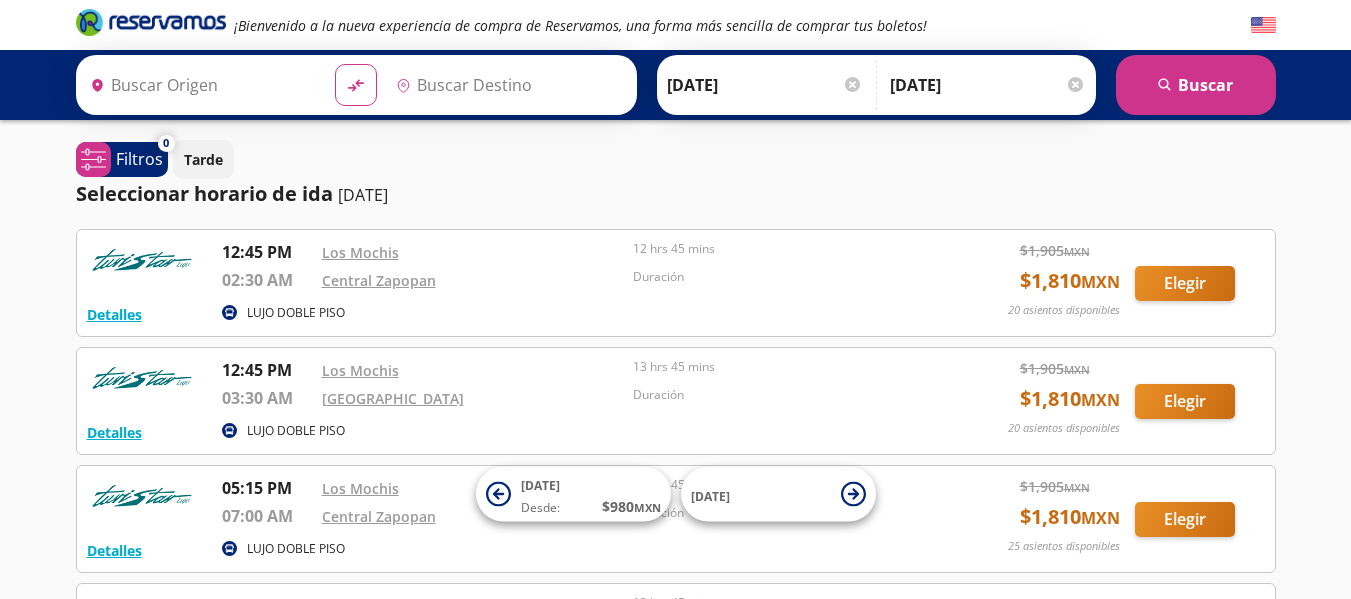 type on "[GEOGRAPHIC_DATA], [GEOGRAPHIC_DATA]" 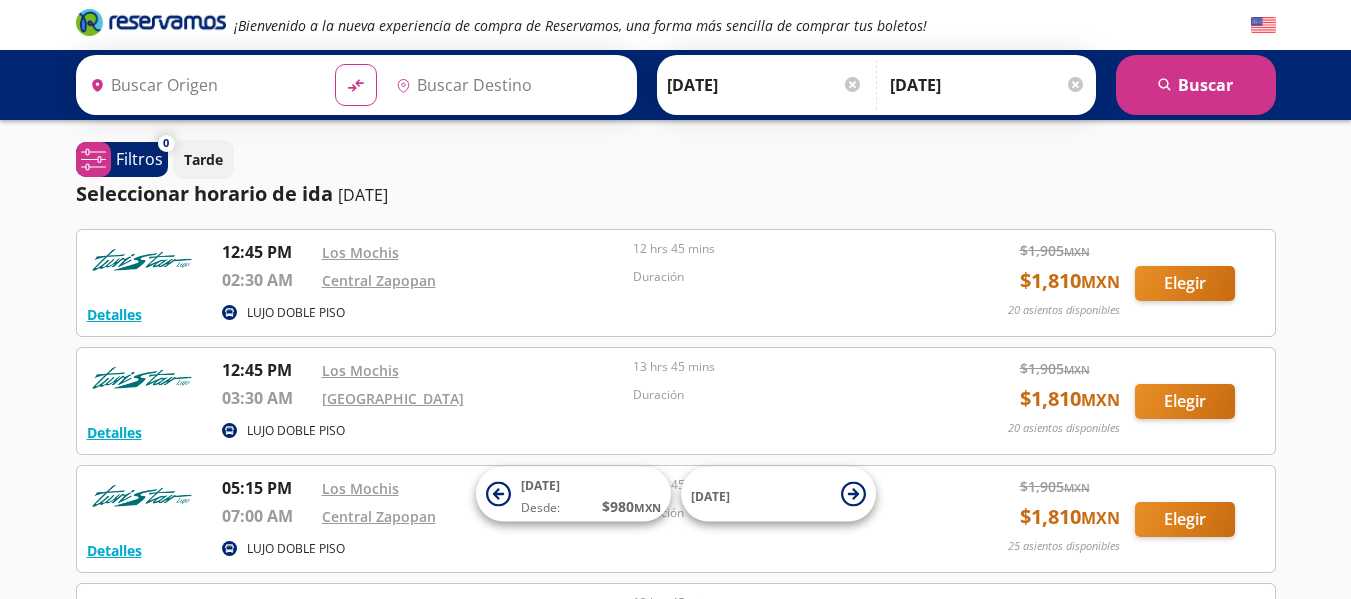 type on "[GEOGRAPHIC_DATA], [GEOGRAPHIC_DATA]" 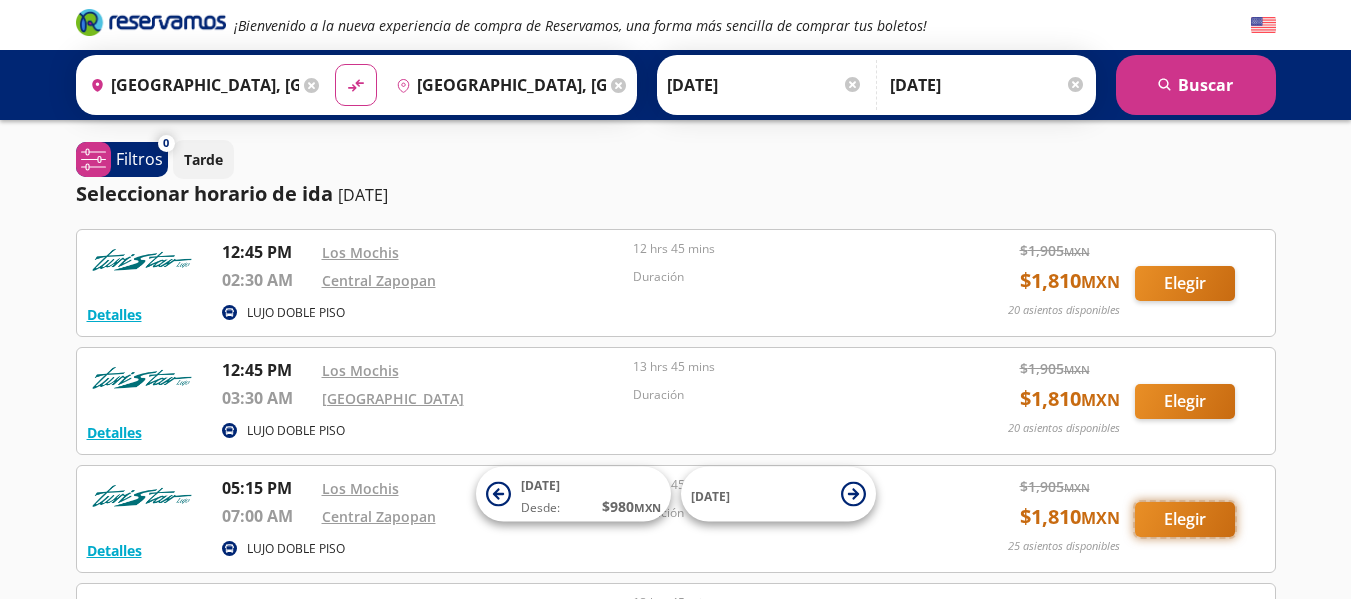 click on "Elegir" at bounding box center [1185, 519] 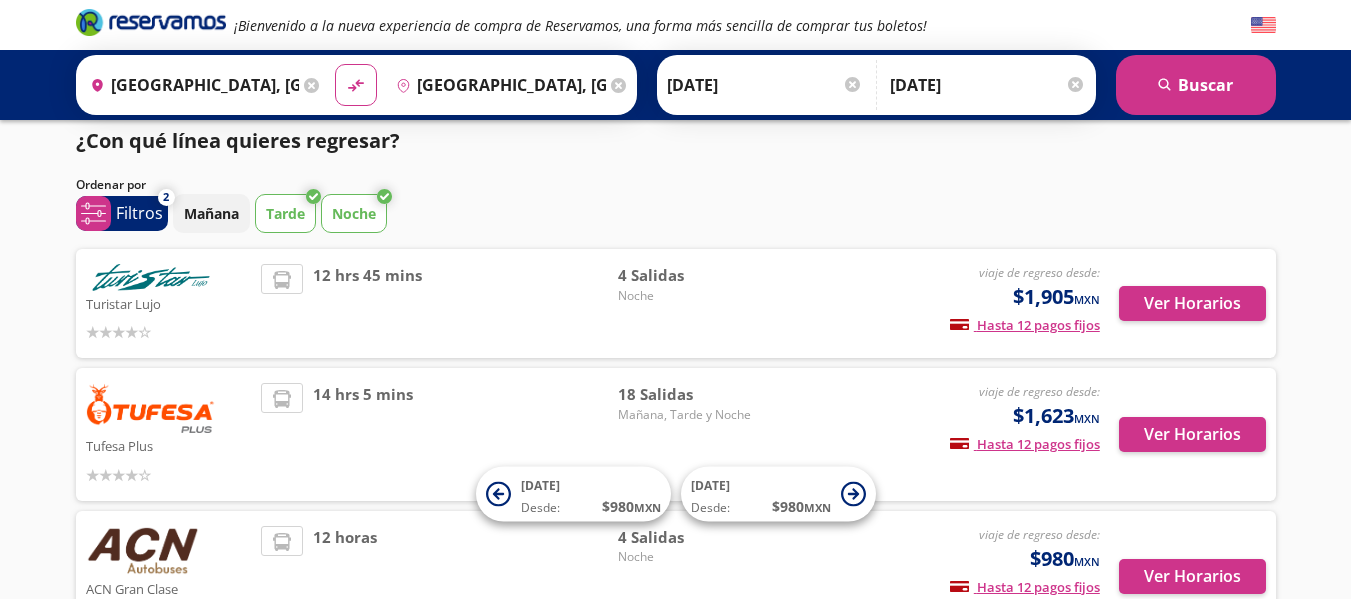 scroll, scrollTop: 0, scrollLeft: 0, axis: both 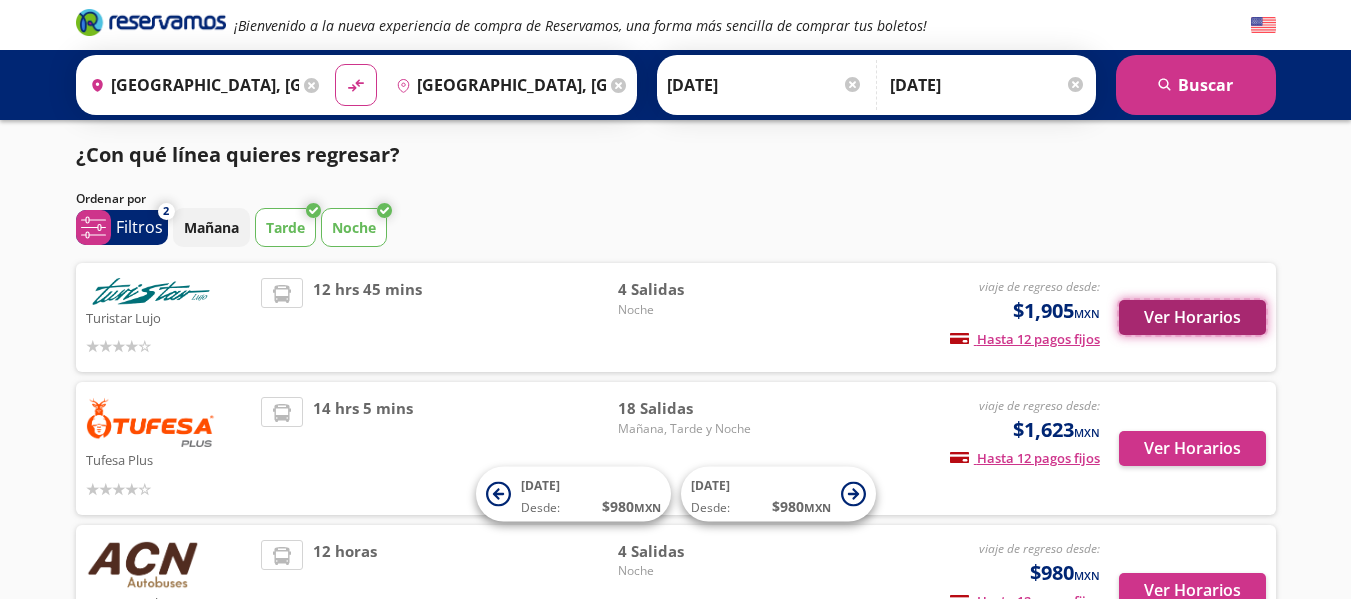 click on "Ver Horarios" at bounding box center (1192, 317) 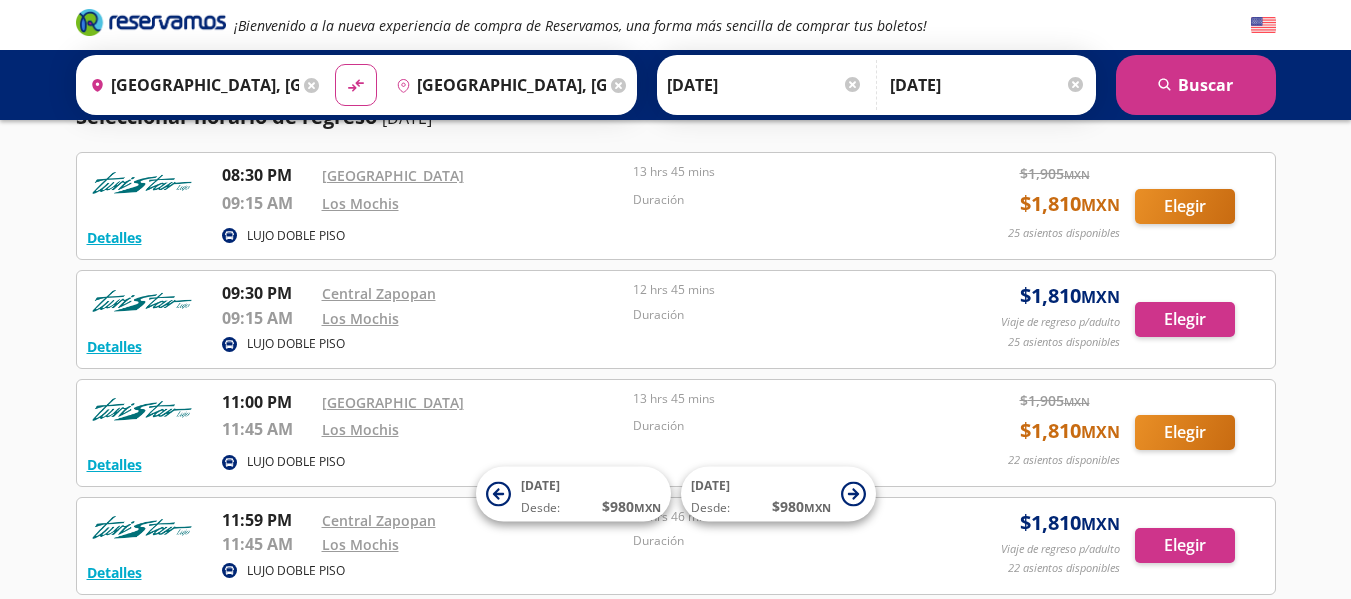 scroll, scrollTop: 100, scrollLeft: 0, axis: vertical 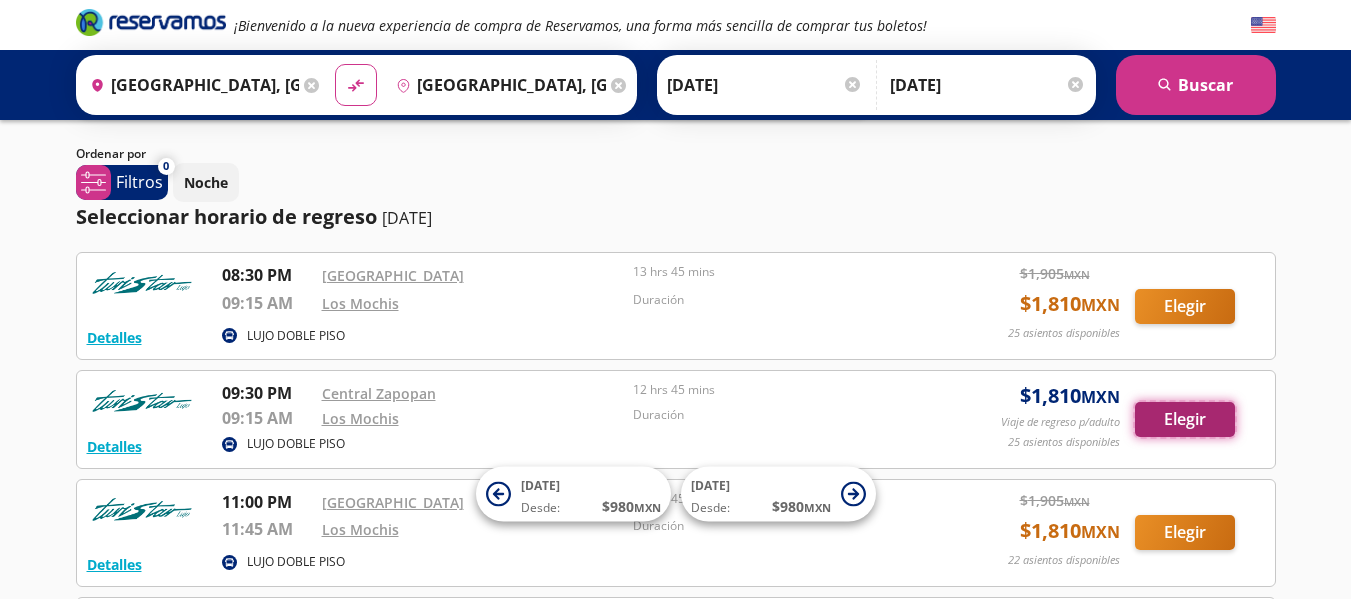 click on "Elegir" at bounding box center (1185, 419) 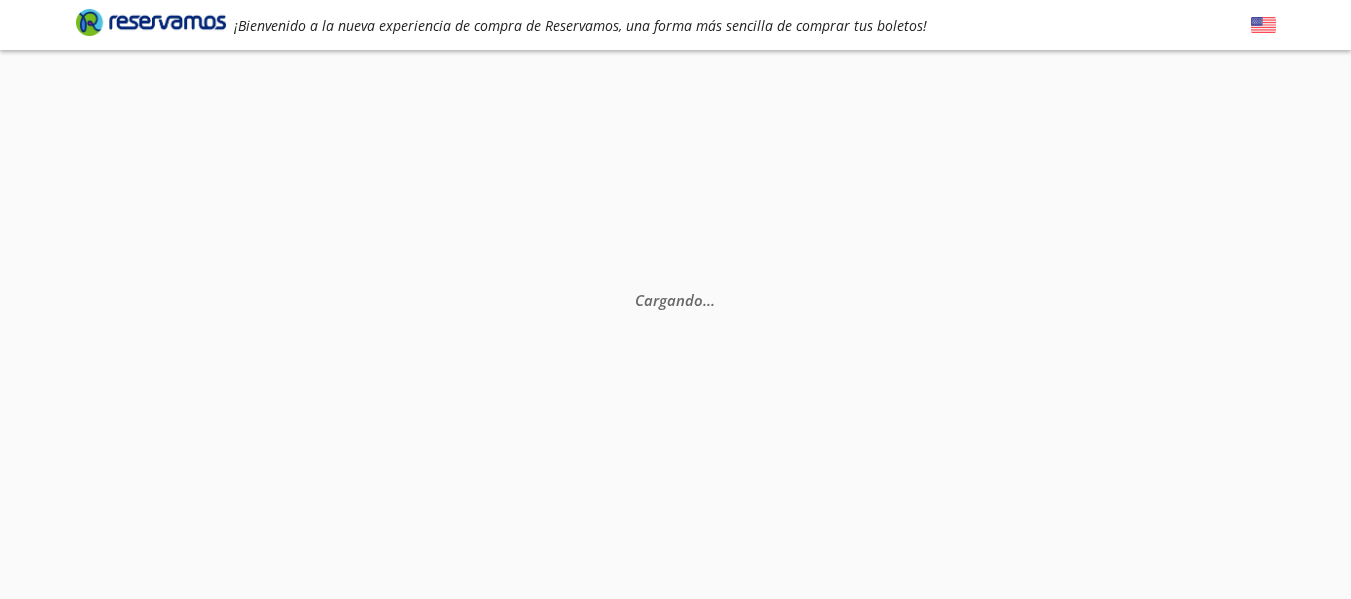scroll, scrollTop: 0, scrollLeft: 0, axis: both 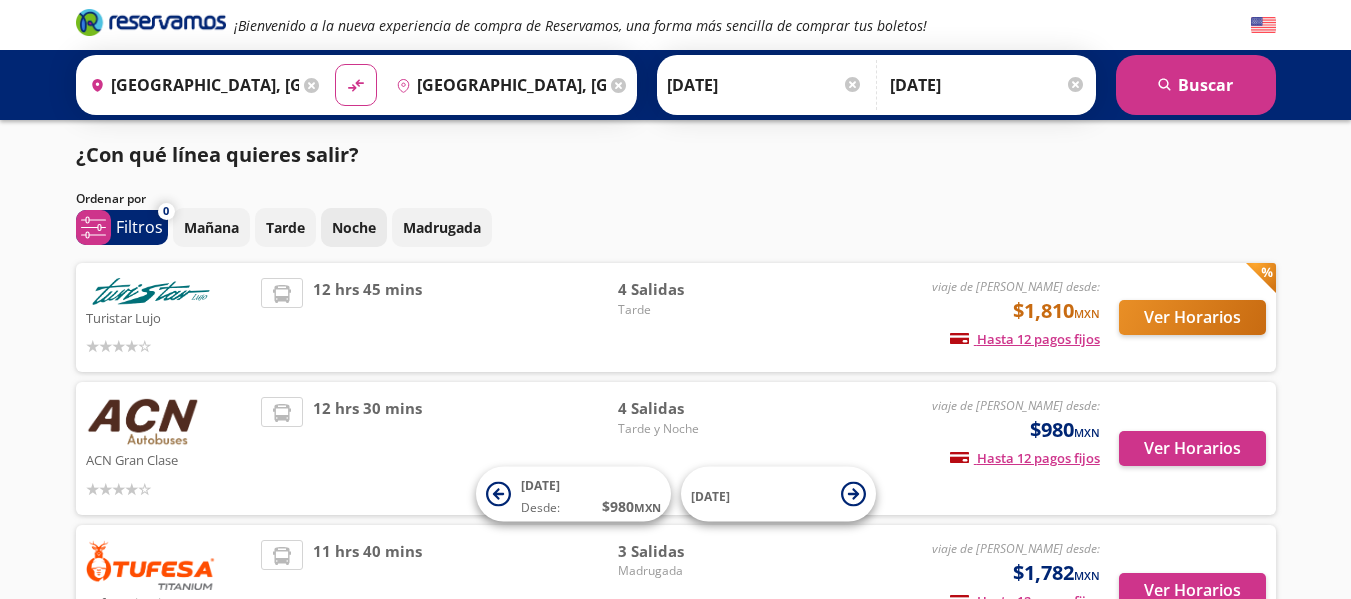 click on "Noche" at bounding box center [354, 227] 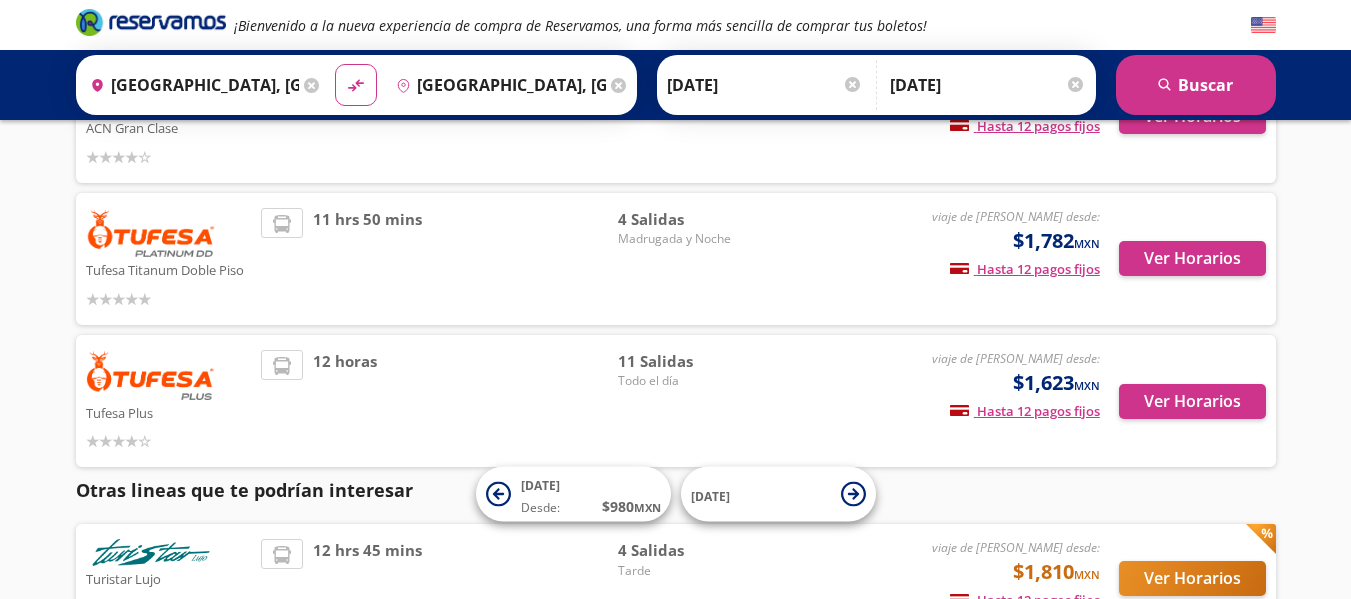 scroll, scrollTop: 200, scrollLeft: 0, axis: vertical 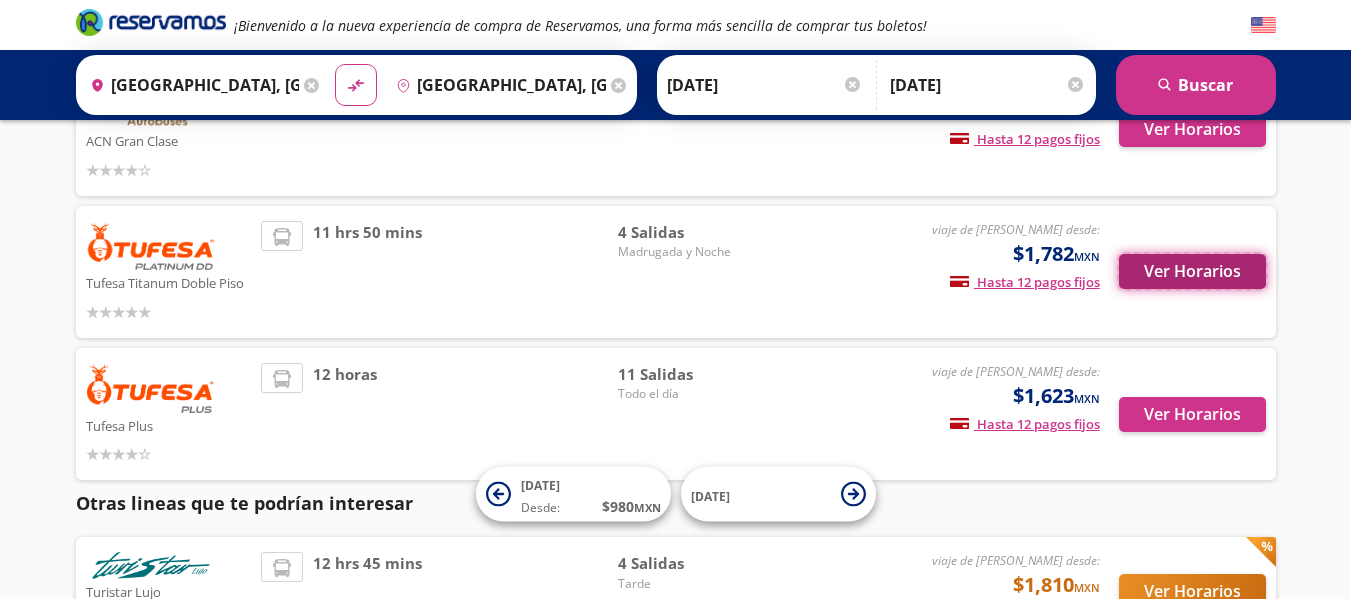 click on "Ver Horarios" at bounding box center [1192, 271] 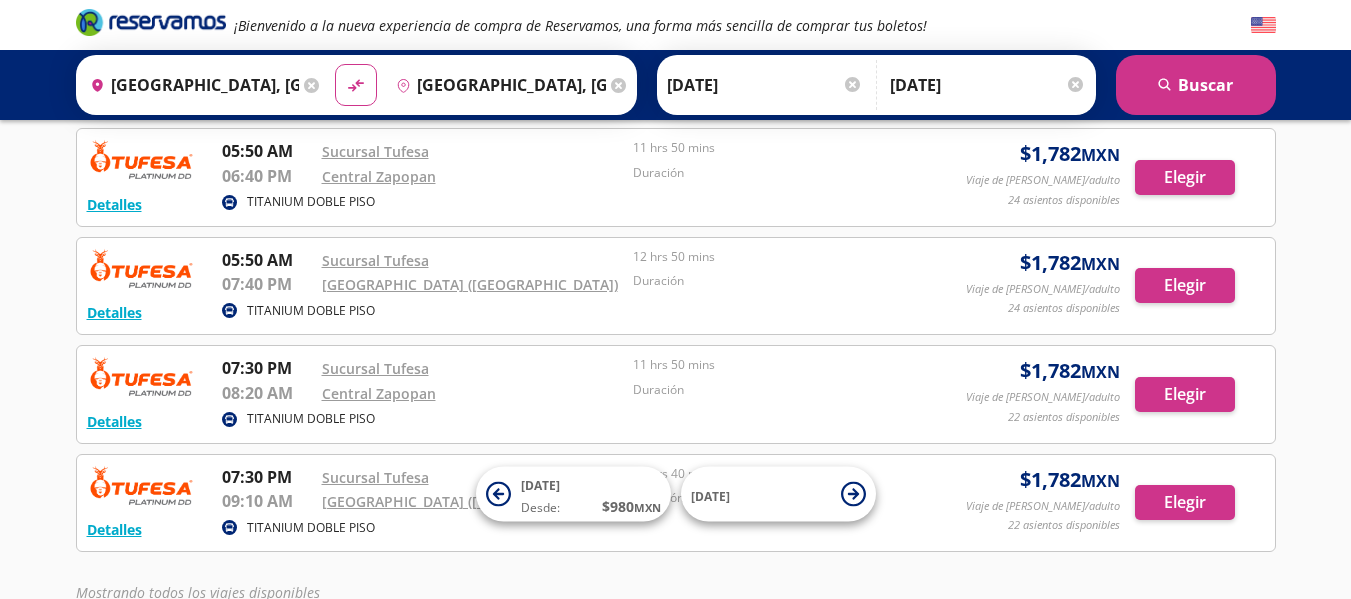 scroll, scrollTop: 200, scrollLeft: 0, axis: vertical 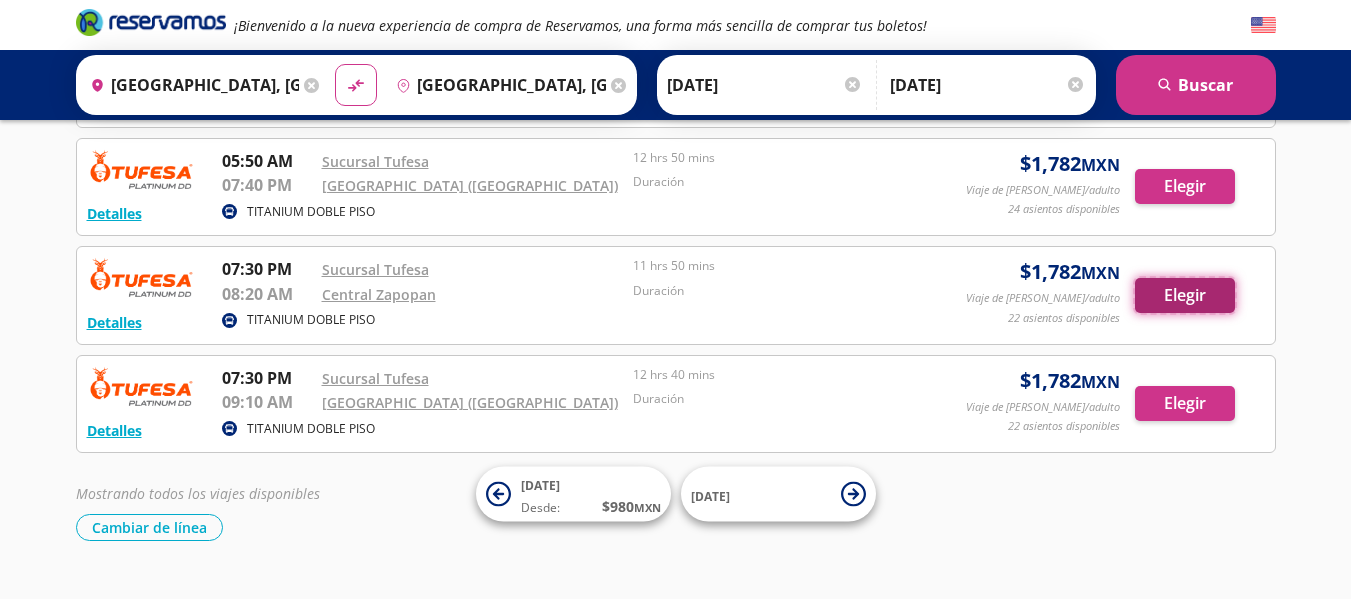 click on "Elegir" at bounding box center [1185, 295] 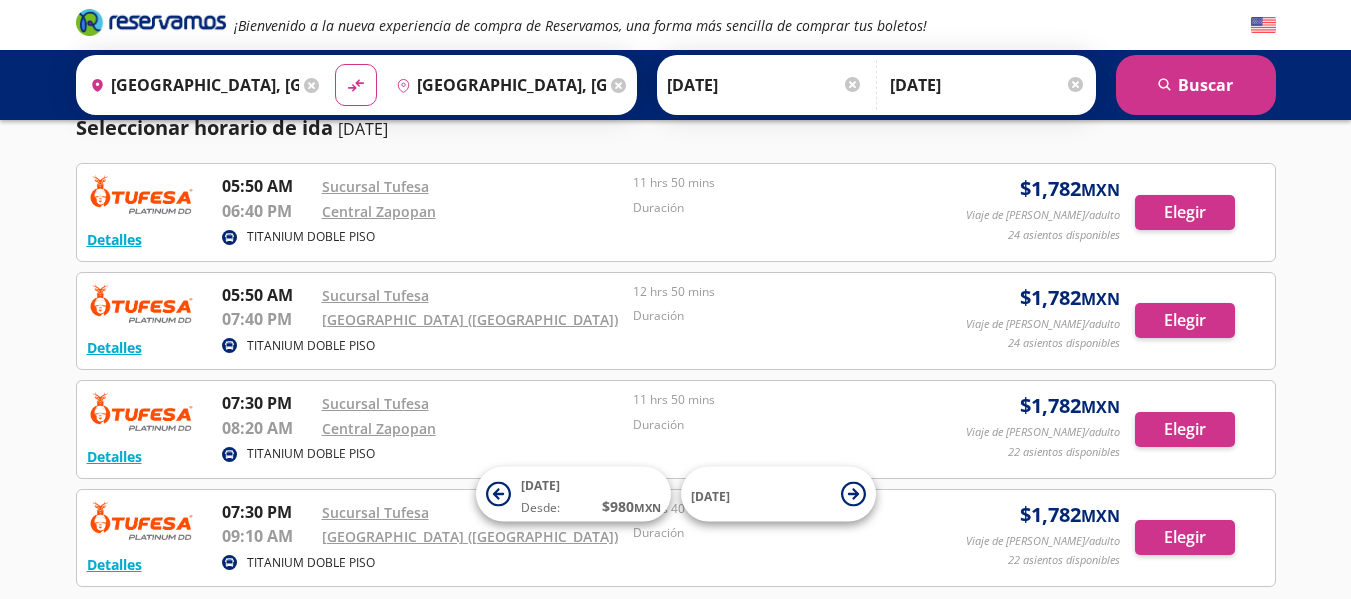scroll, scrollTop: 100, scrollLeft: 0, axis: vertical 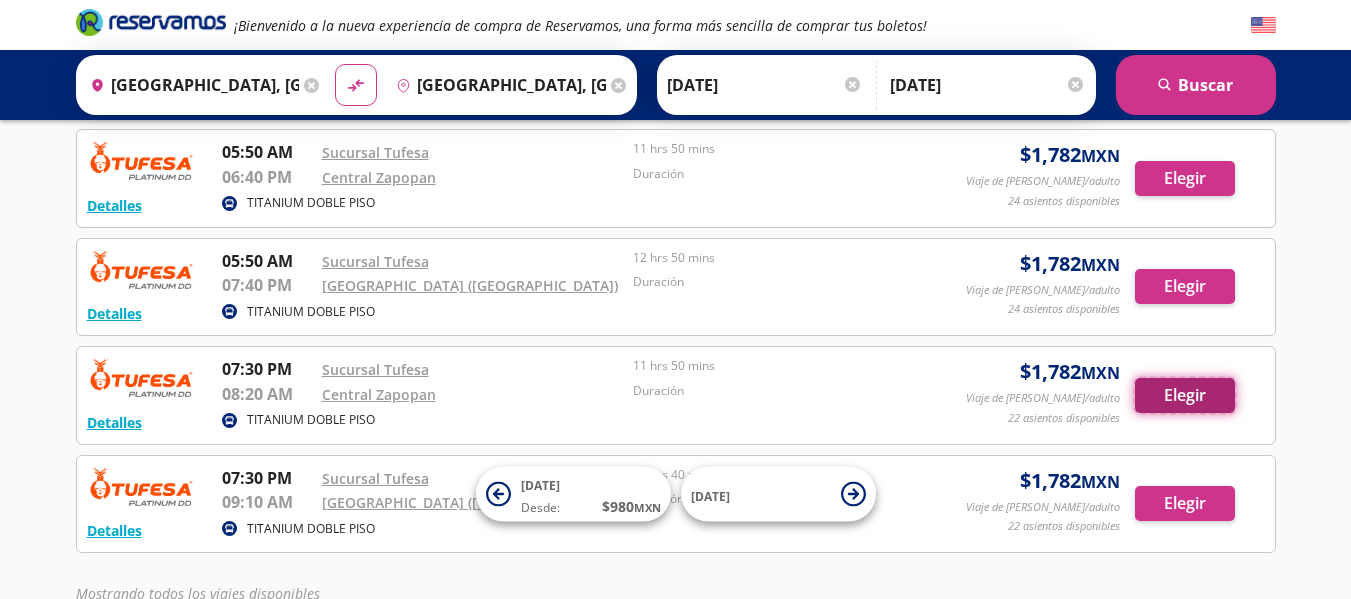 click on "Elegir" at bounding box center (1185, 395) 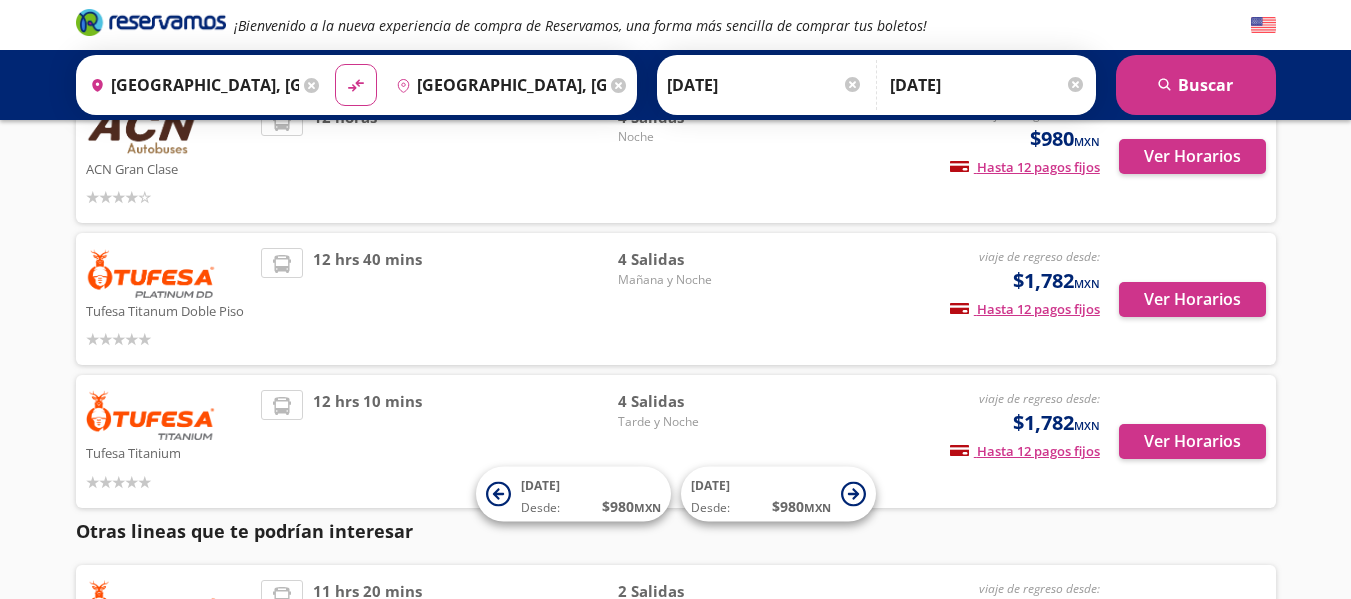 scroll, scrollTop: 400, scrollLeft: 0, axis: vertical 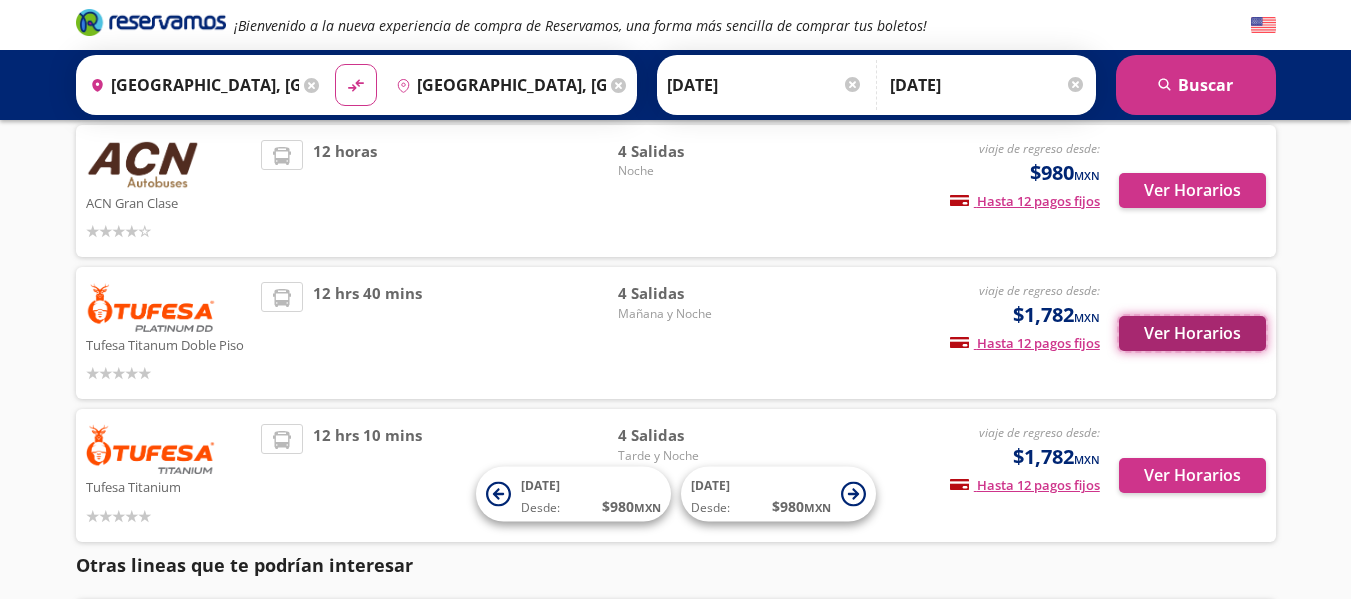 click on "Ver Horarios" at bounding box center [1192, 333] 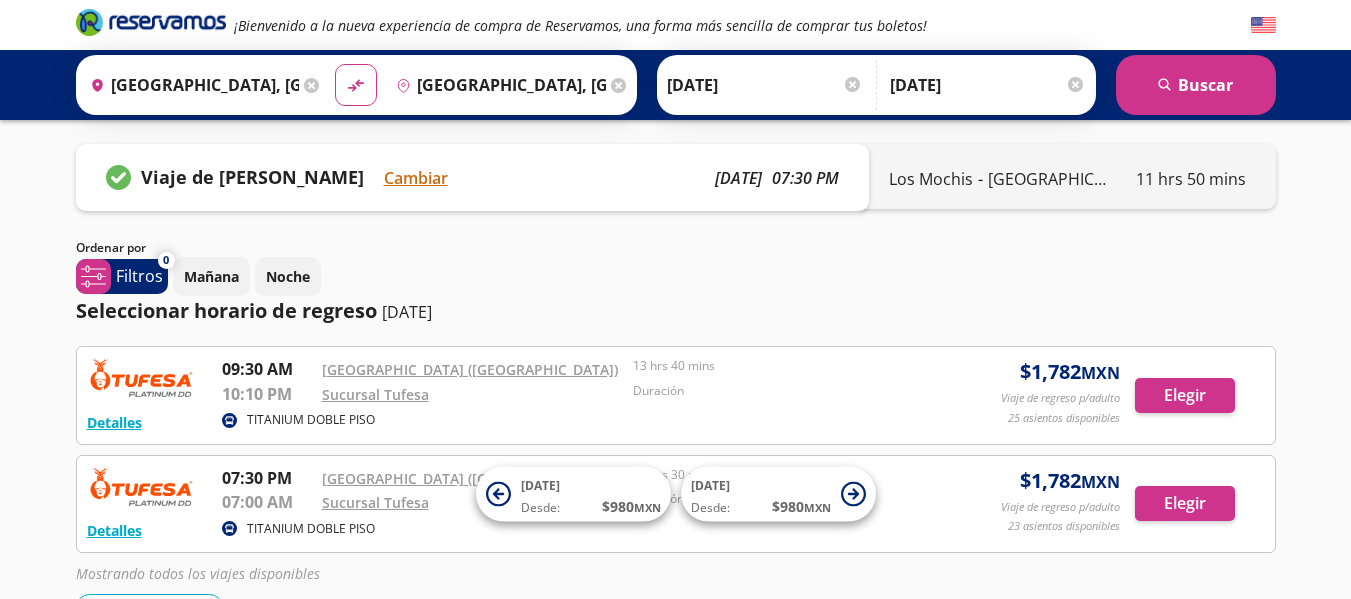 scroll, scrollTop: 0, scrollLeft: 0, axis: both 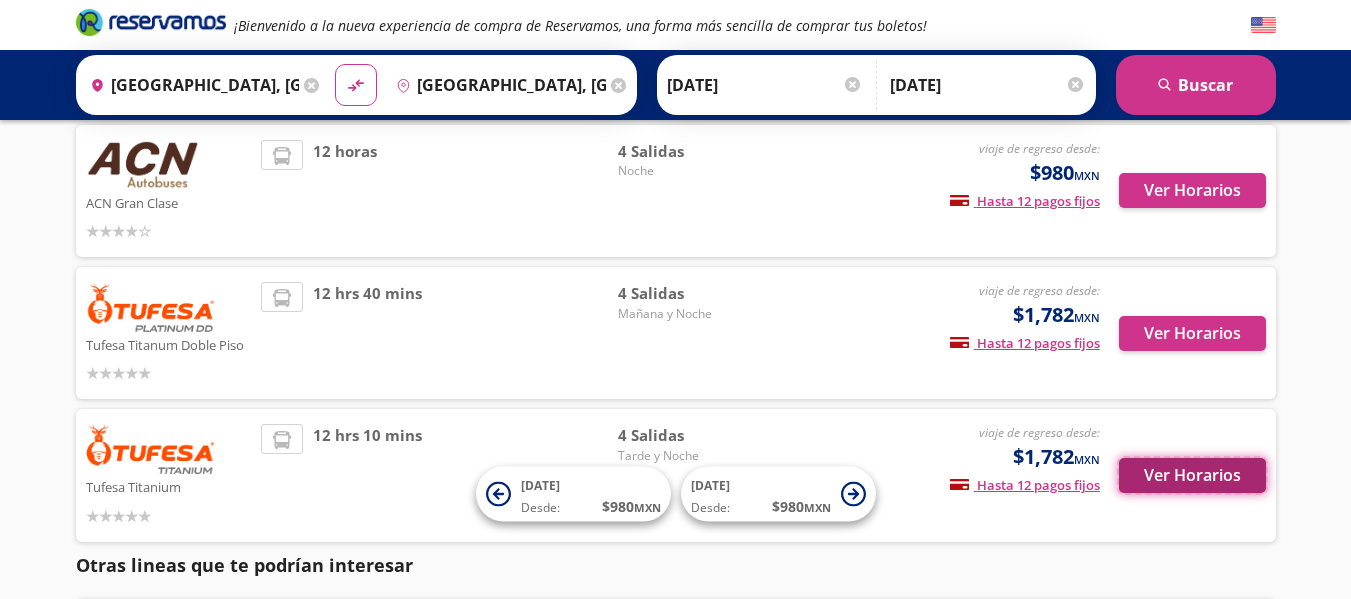 click on "Ver Horarios" at bounding box center [1192, 475] 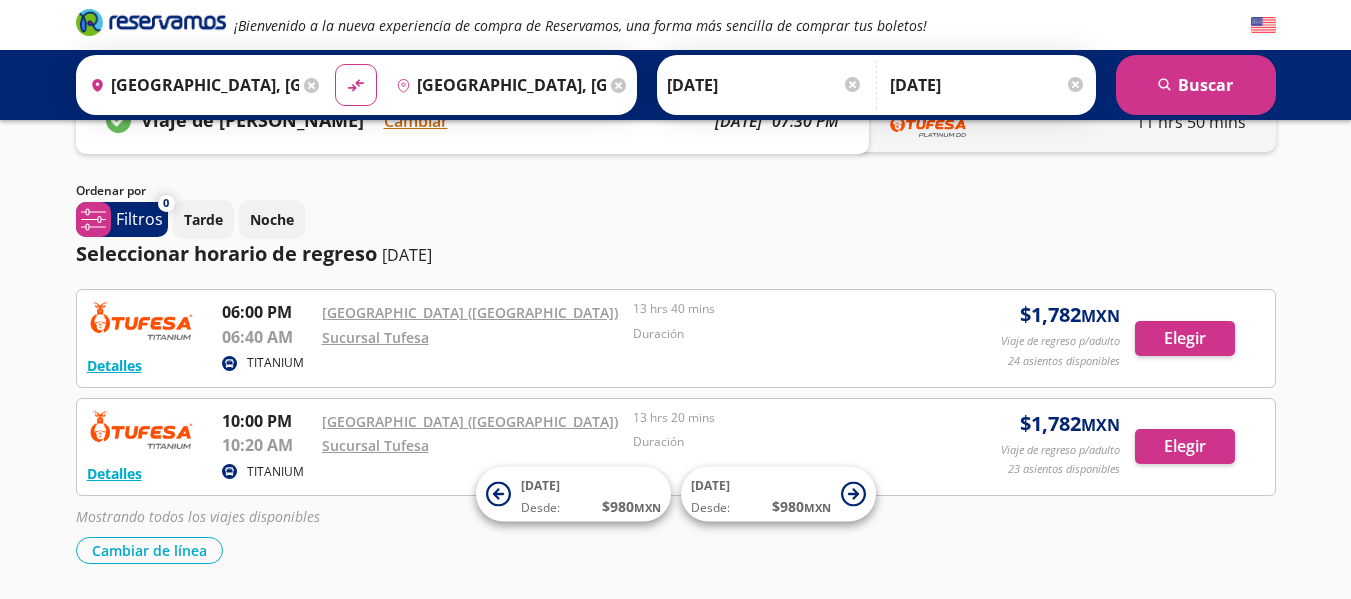 scroll, scrollTop: 0, scrollLeft: 0, axis: both 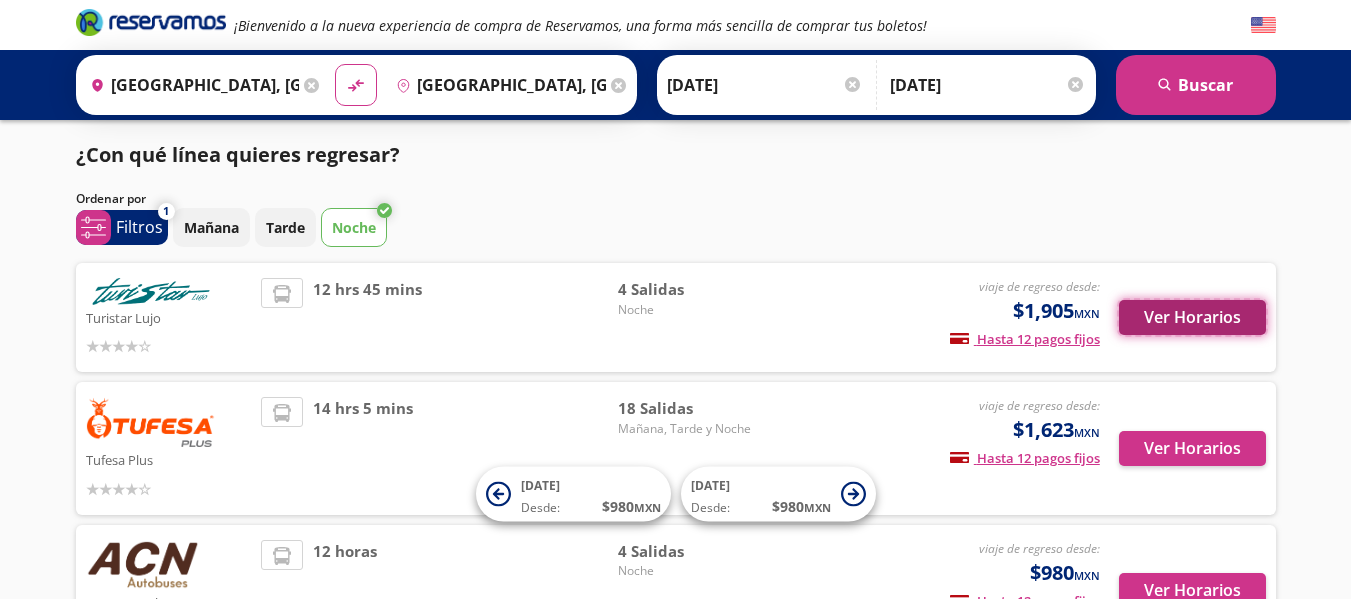 click on "Ver Horarios" at bounding box center (1192, 317) 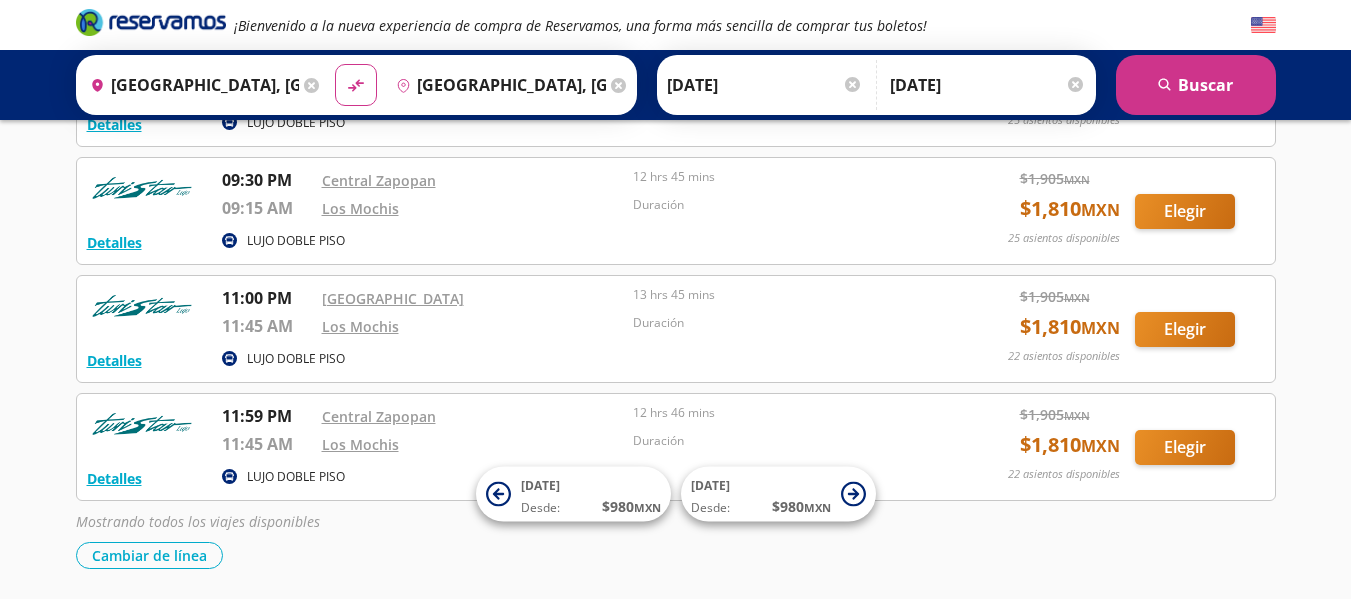 scroll, scrollTop: 383, scrollLeft: 0, axis: vertical 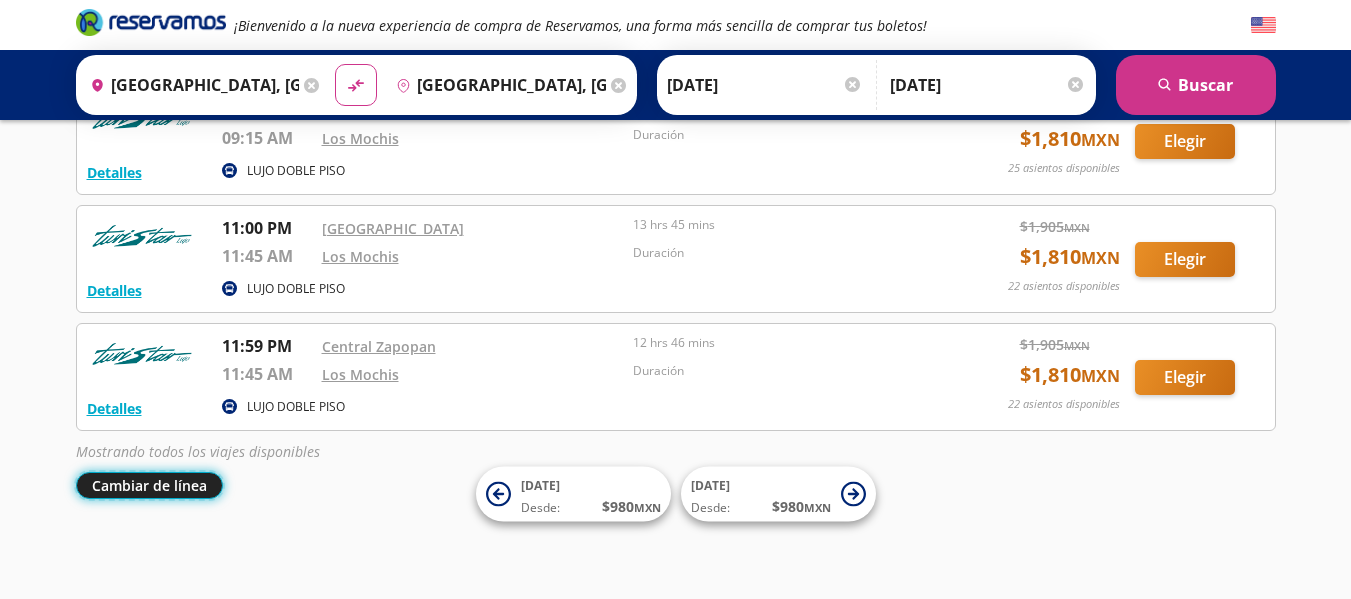 click on "Cambiar de línea" at bounding box center [149, 485] 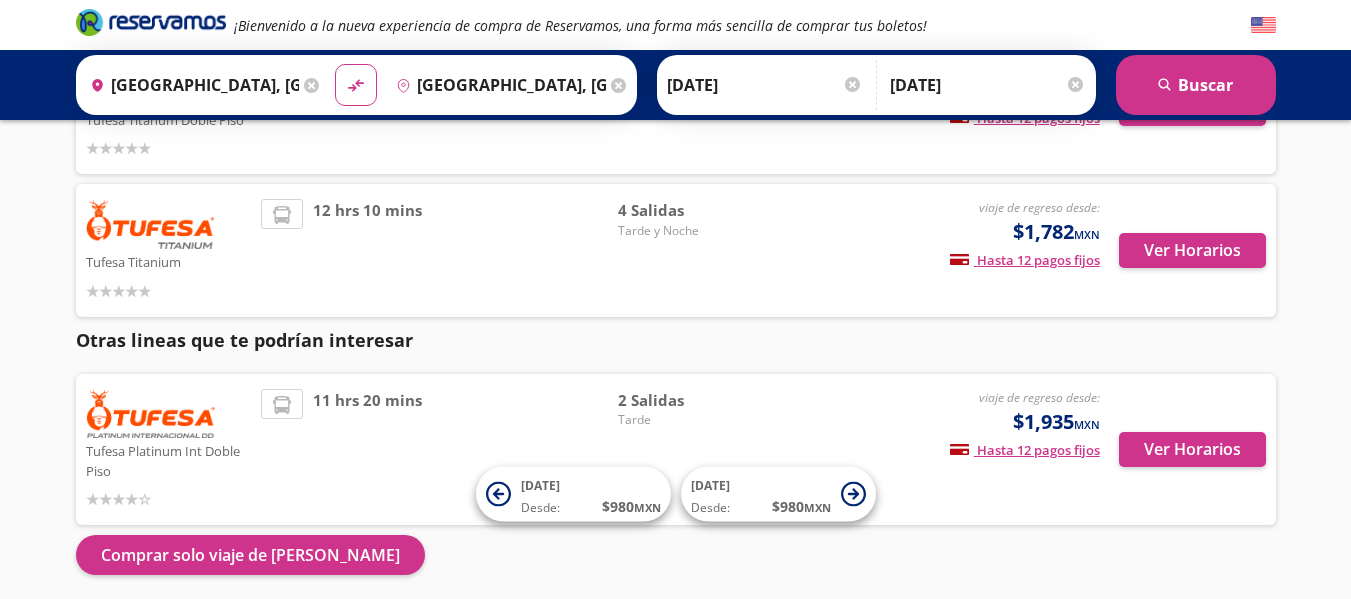 scroll, scrollTop: 683, scrollLeft: 0, axis: vertical 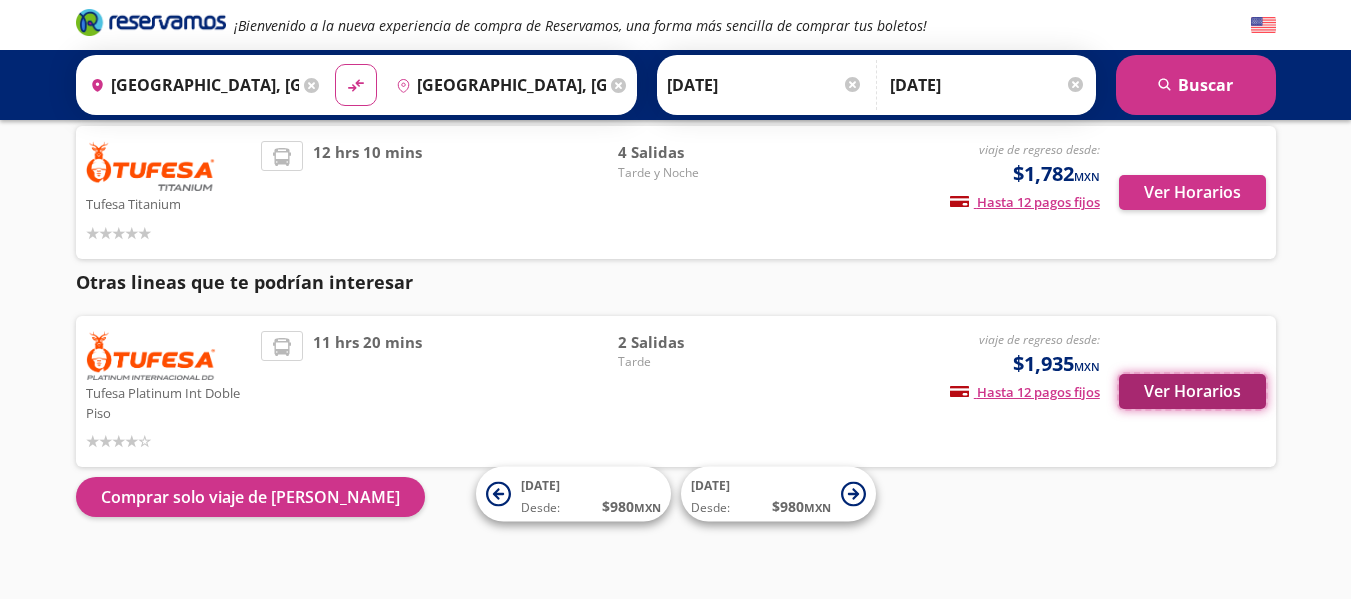 click on "Ver Horarios" at bounding box center [1192, 391] 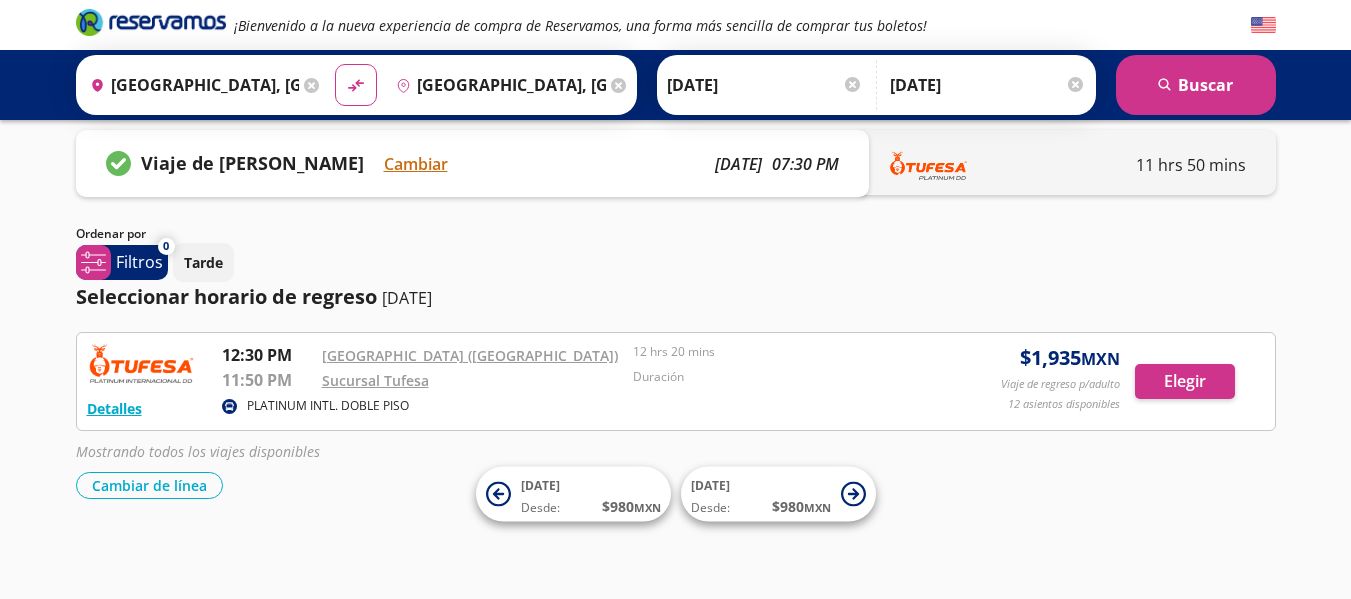 scroll, scrollTop: 0, scrollLeft: 0, axis: both 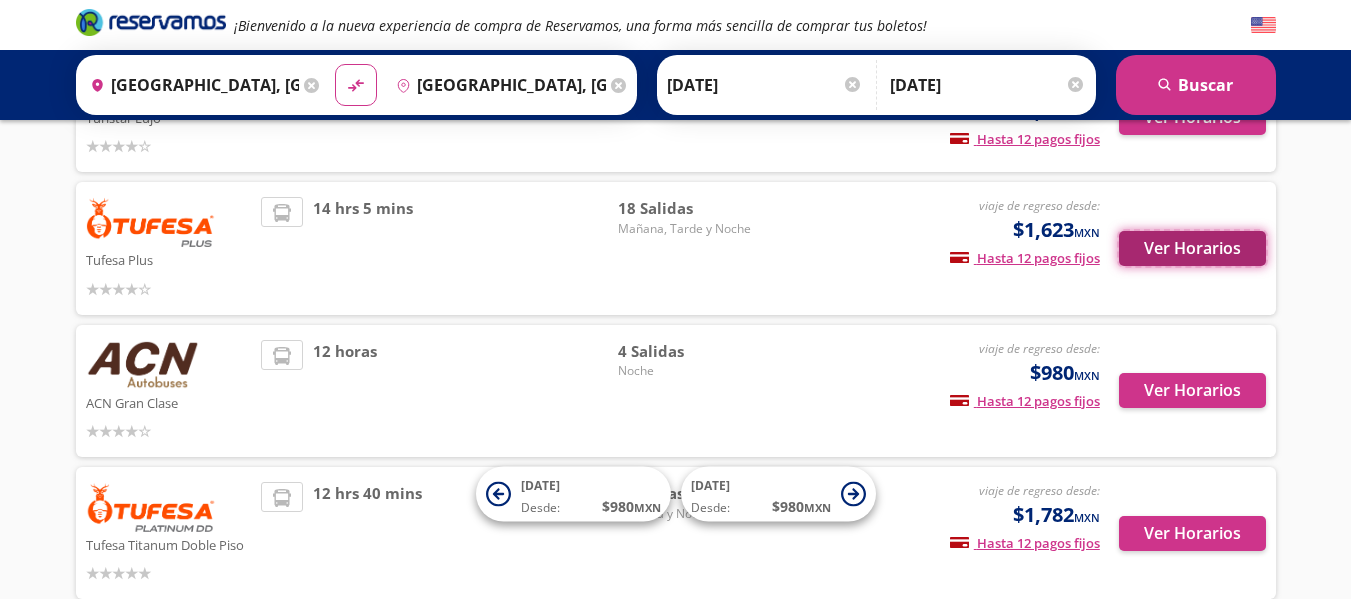 click on "Ver Horarios" at bounding box center (1192, 248) 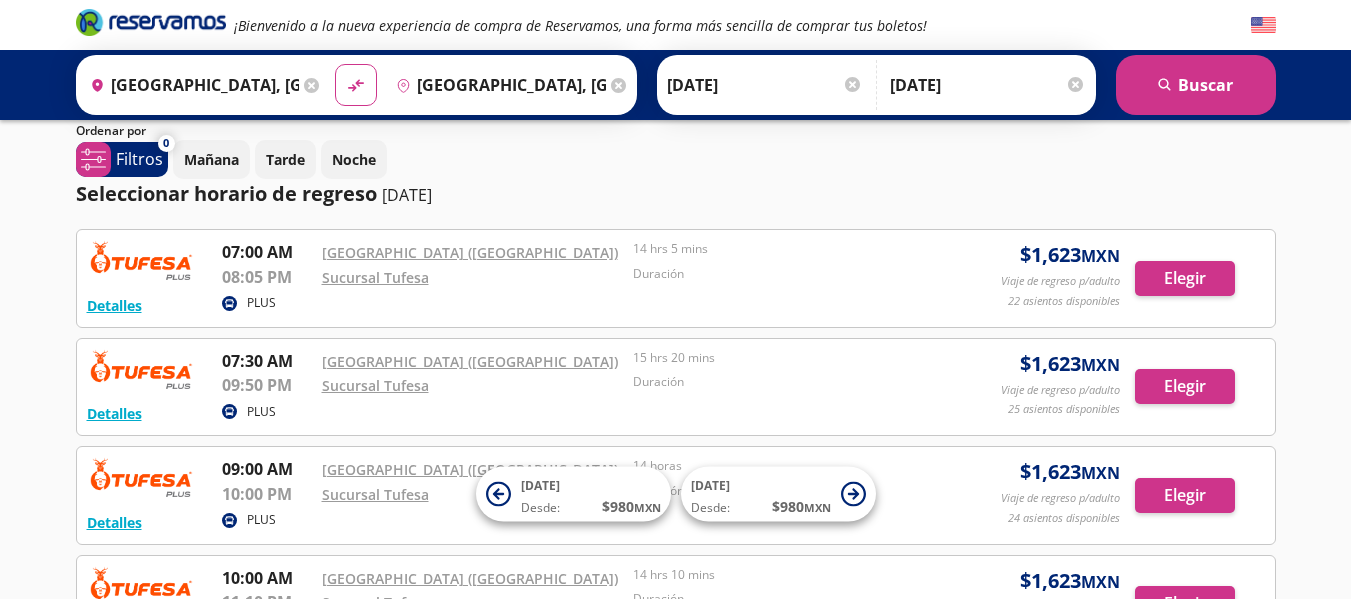 scroll, scrollTop: 88, scrollLeft: 0, axis: vertical 